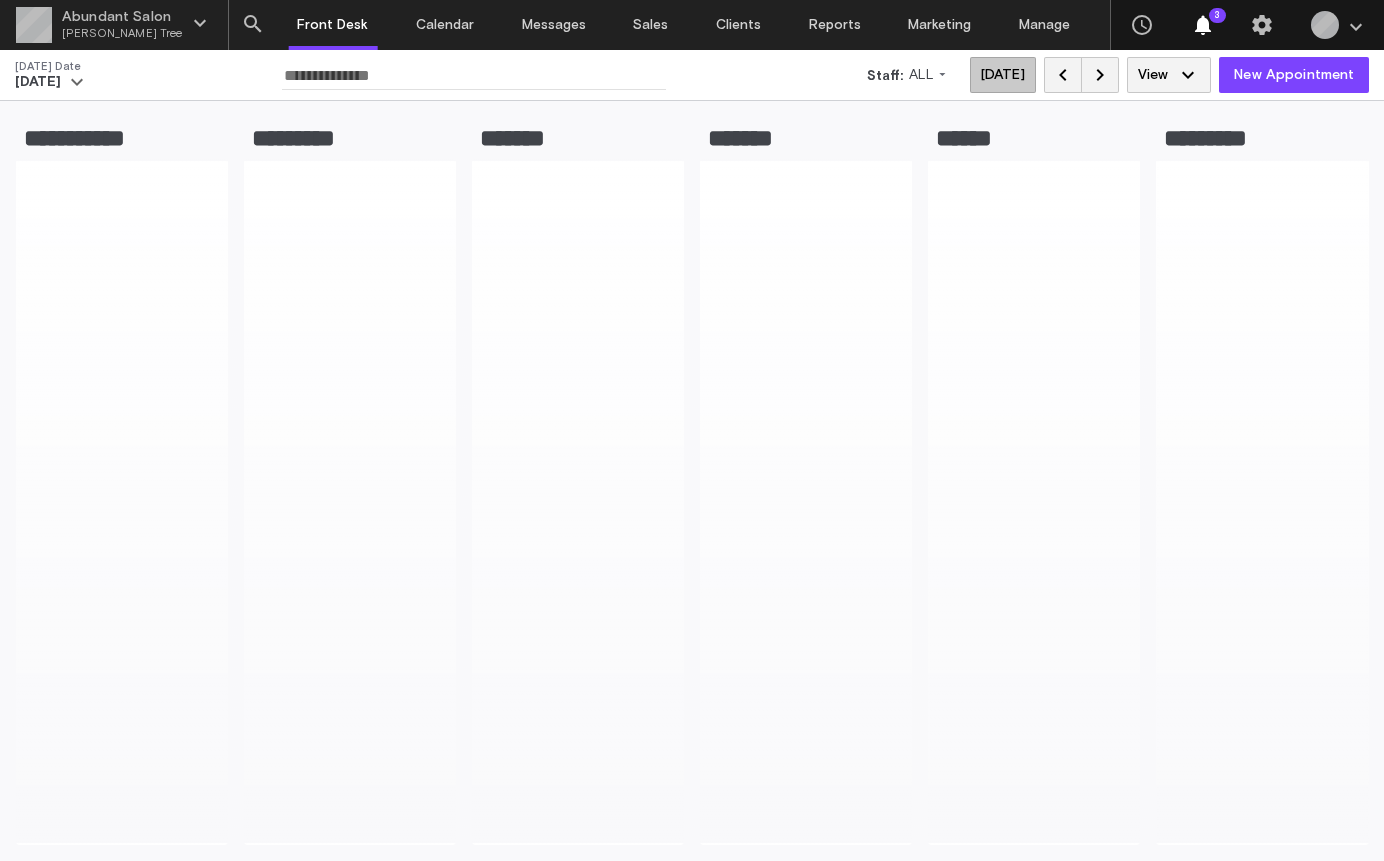 scroll, scrollTop: 0, scrollLeft: 0, axis: both 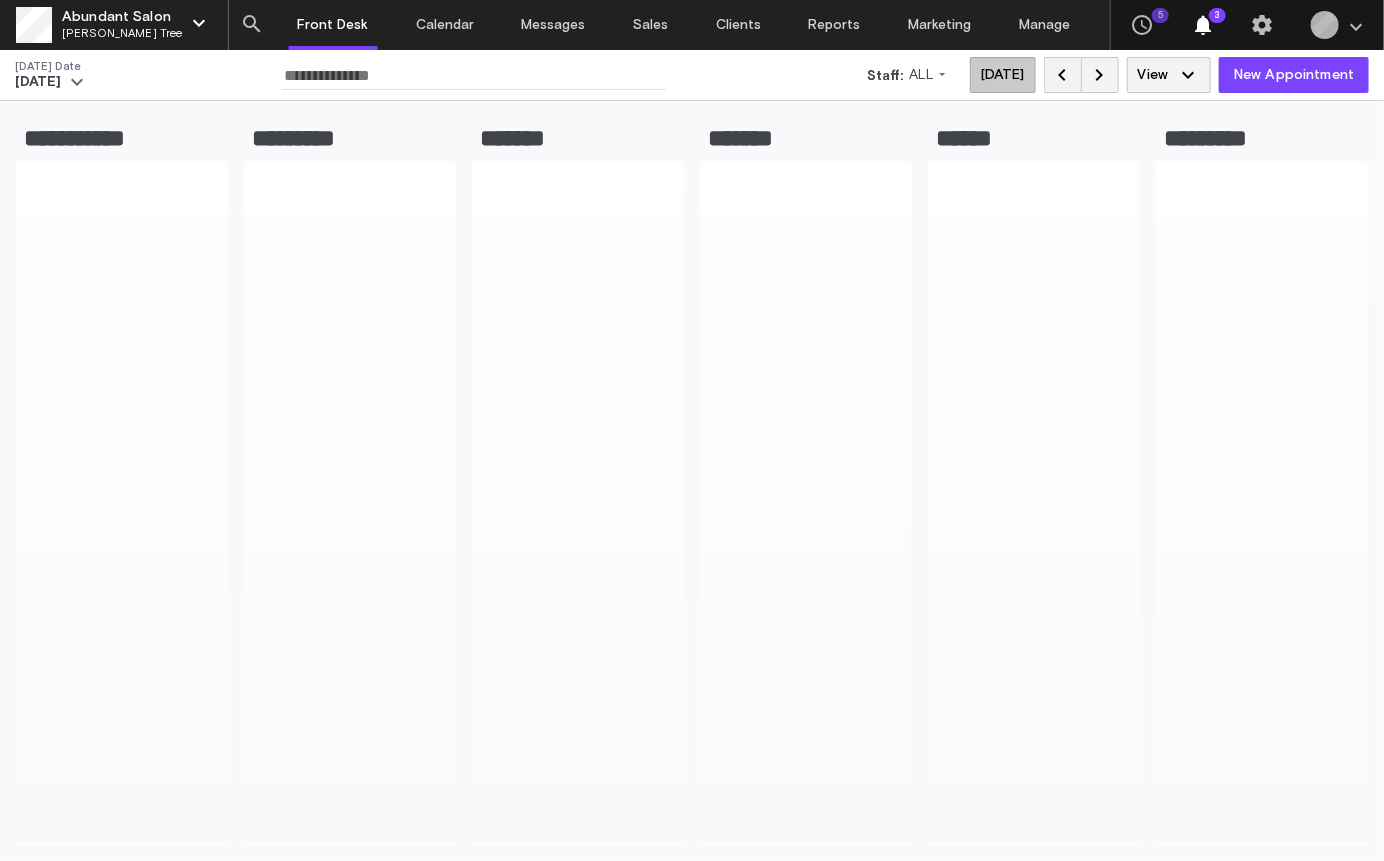 click on "Abundant Salon" at bounding box center (122, 18) 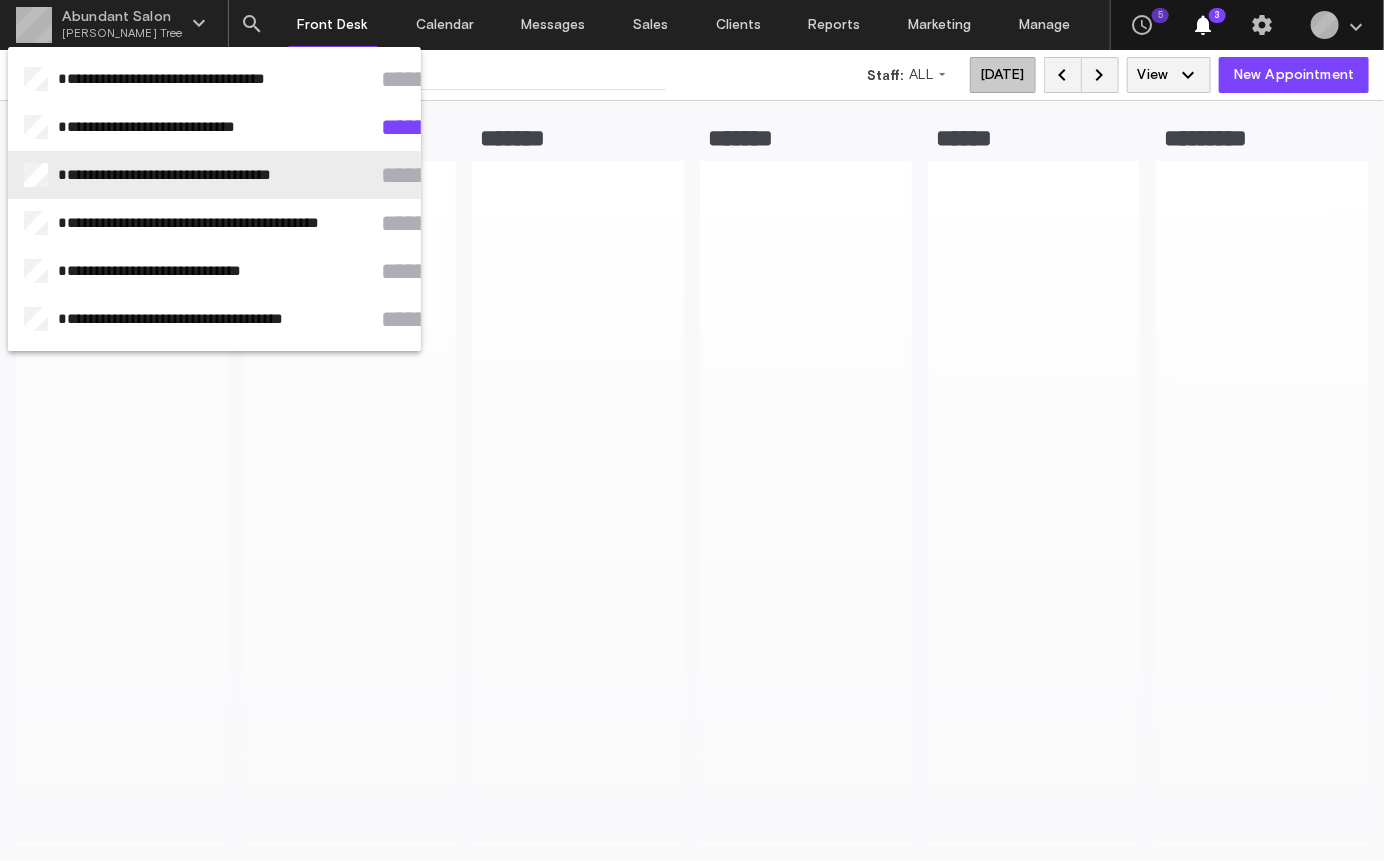 click on "**********" 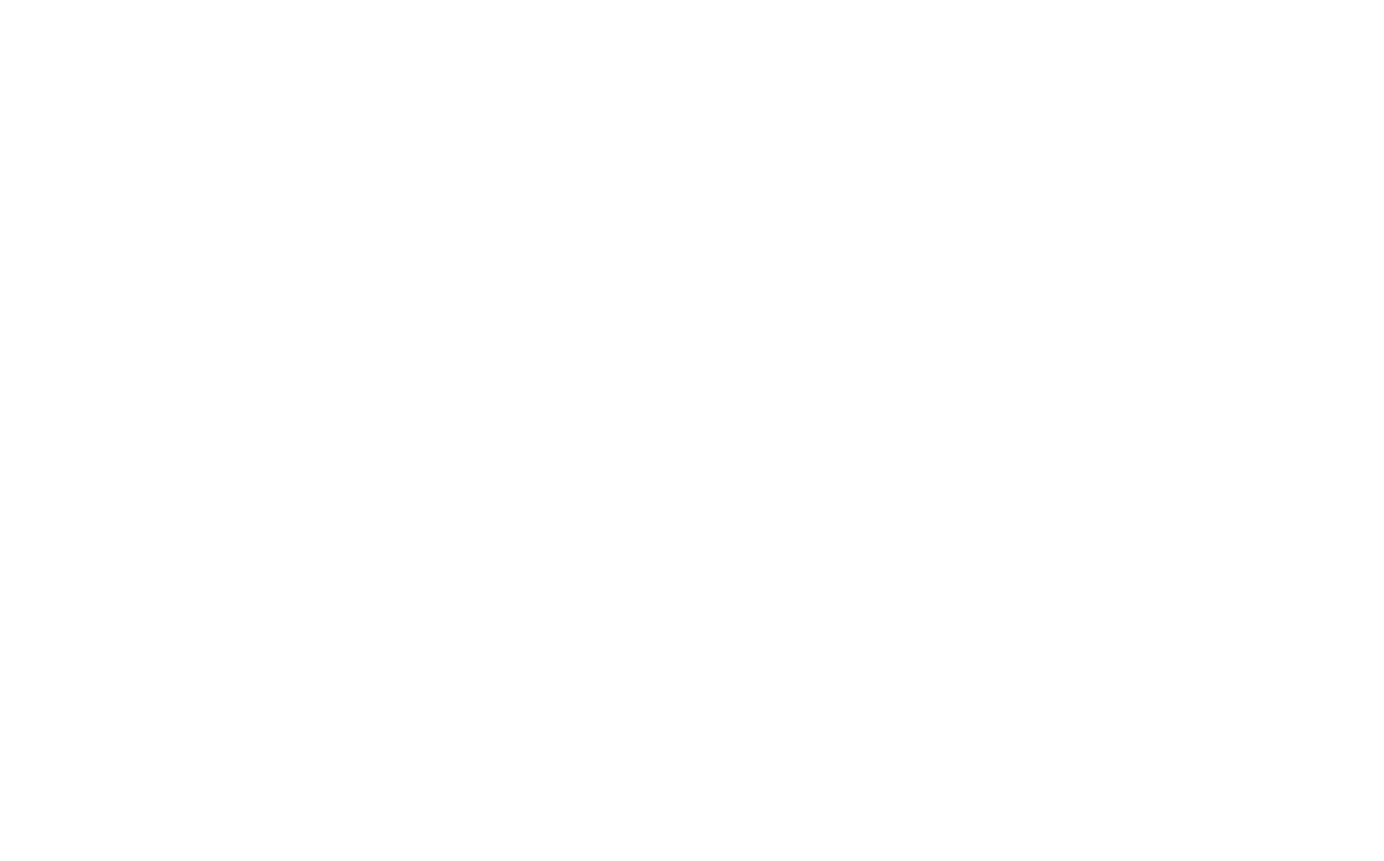 scroll, scrollTop: 0, scrollLeft: 0, axis: both 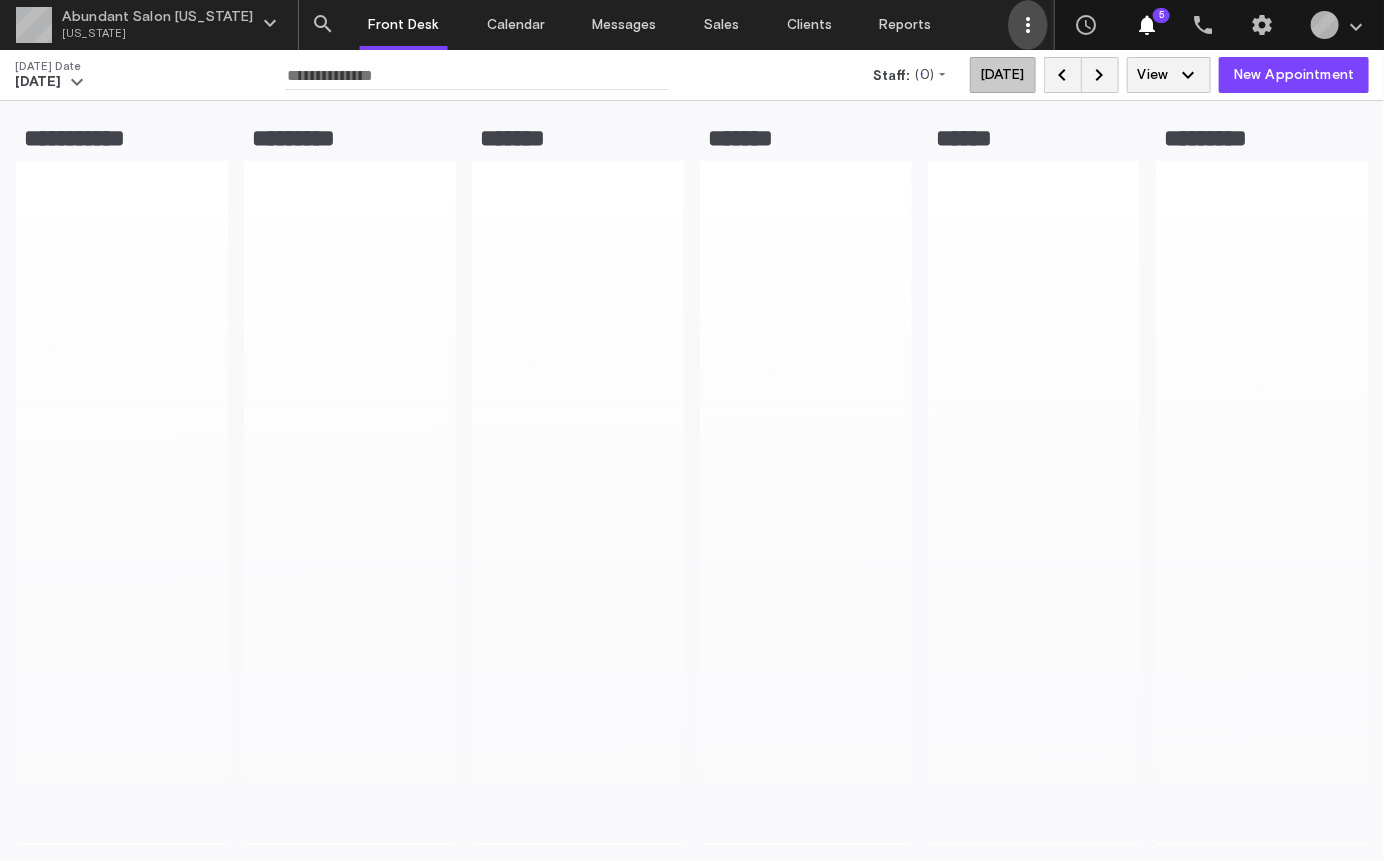 click on "" 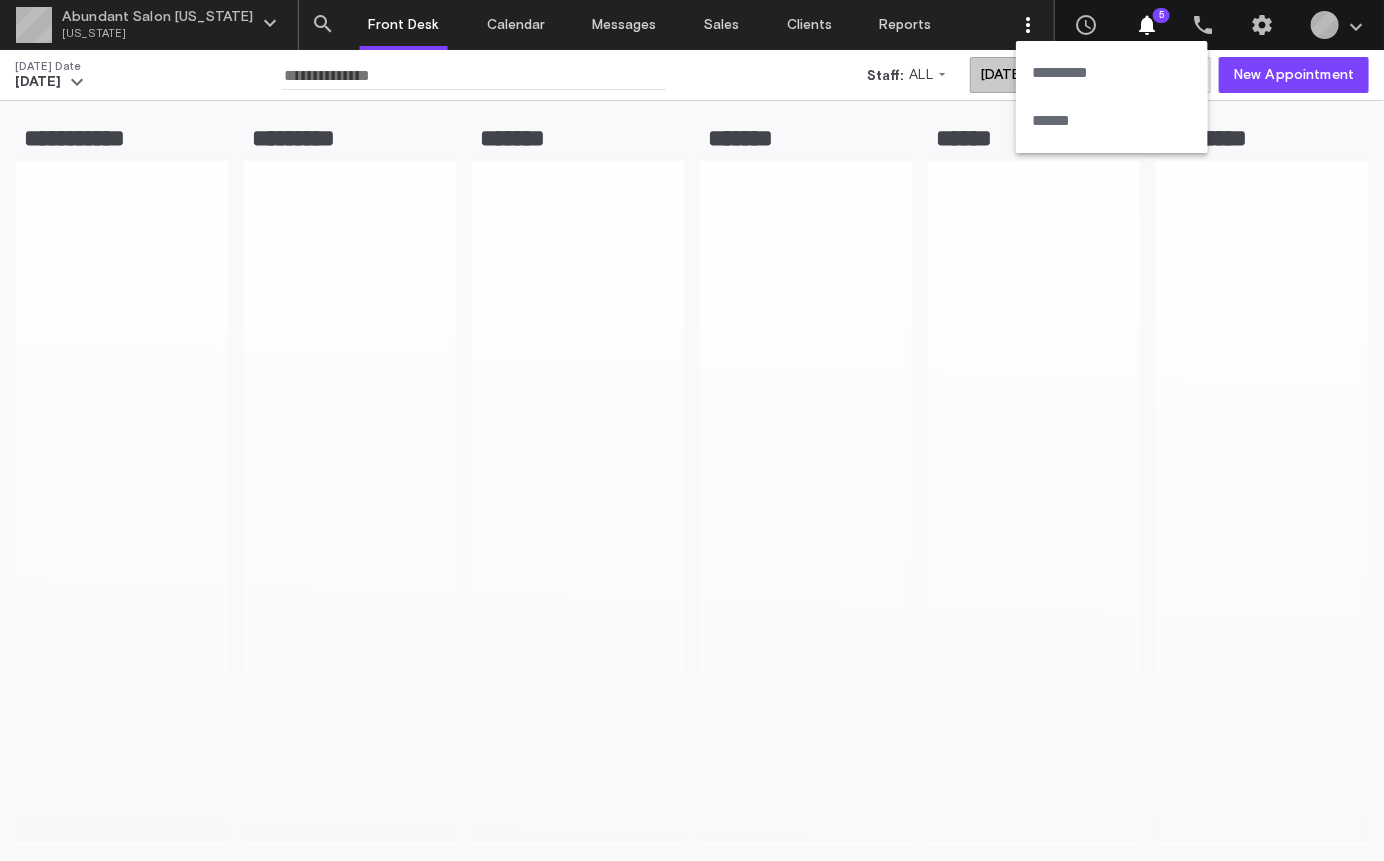 click on "******" at bounding box center [1112, 121] 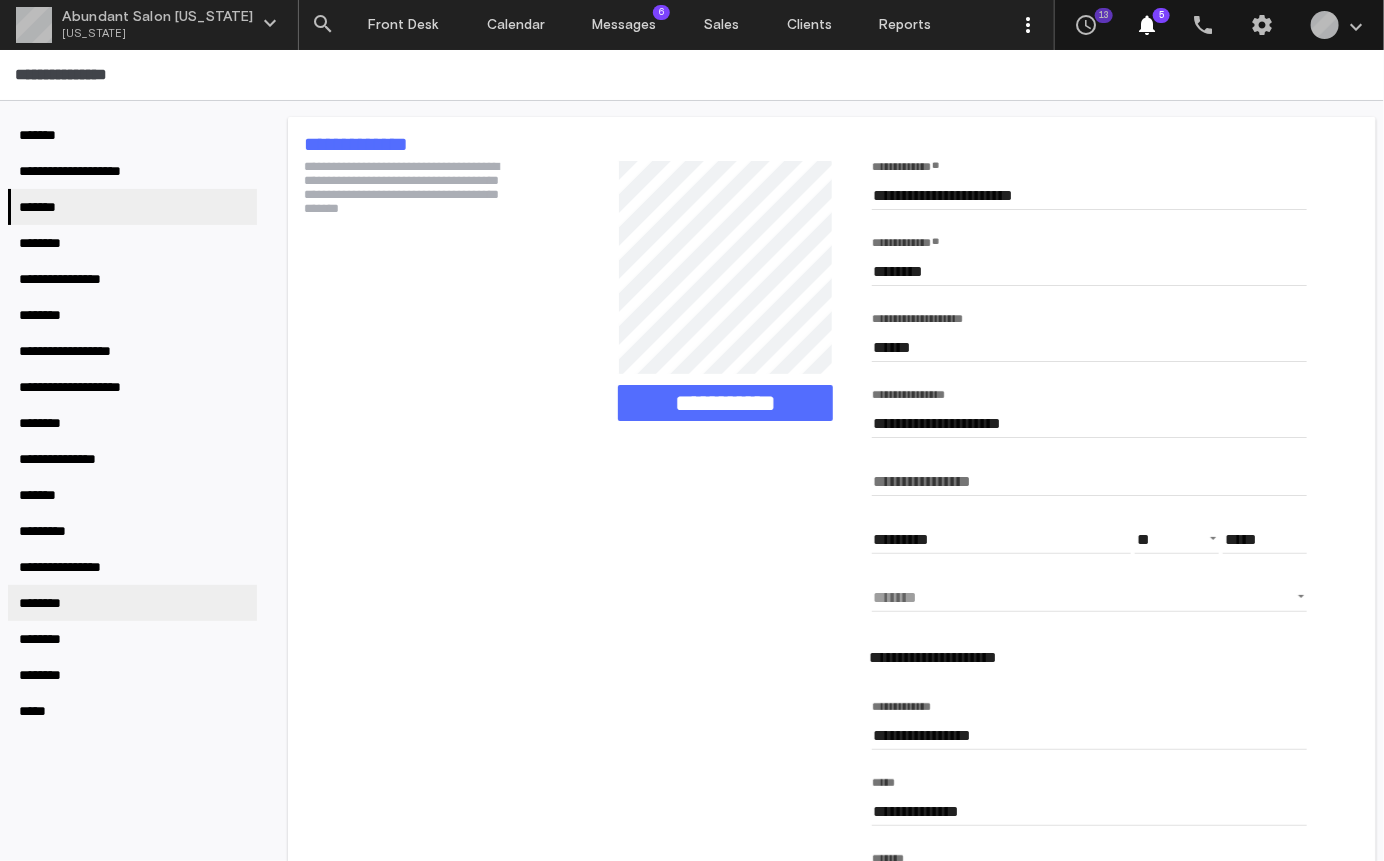 click on "********" at bounding box center [49, 603] 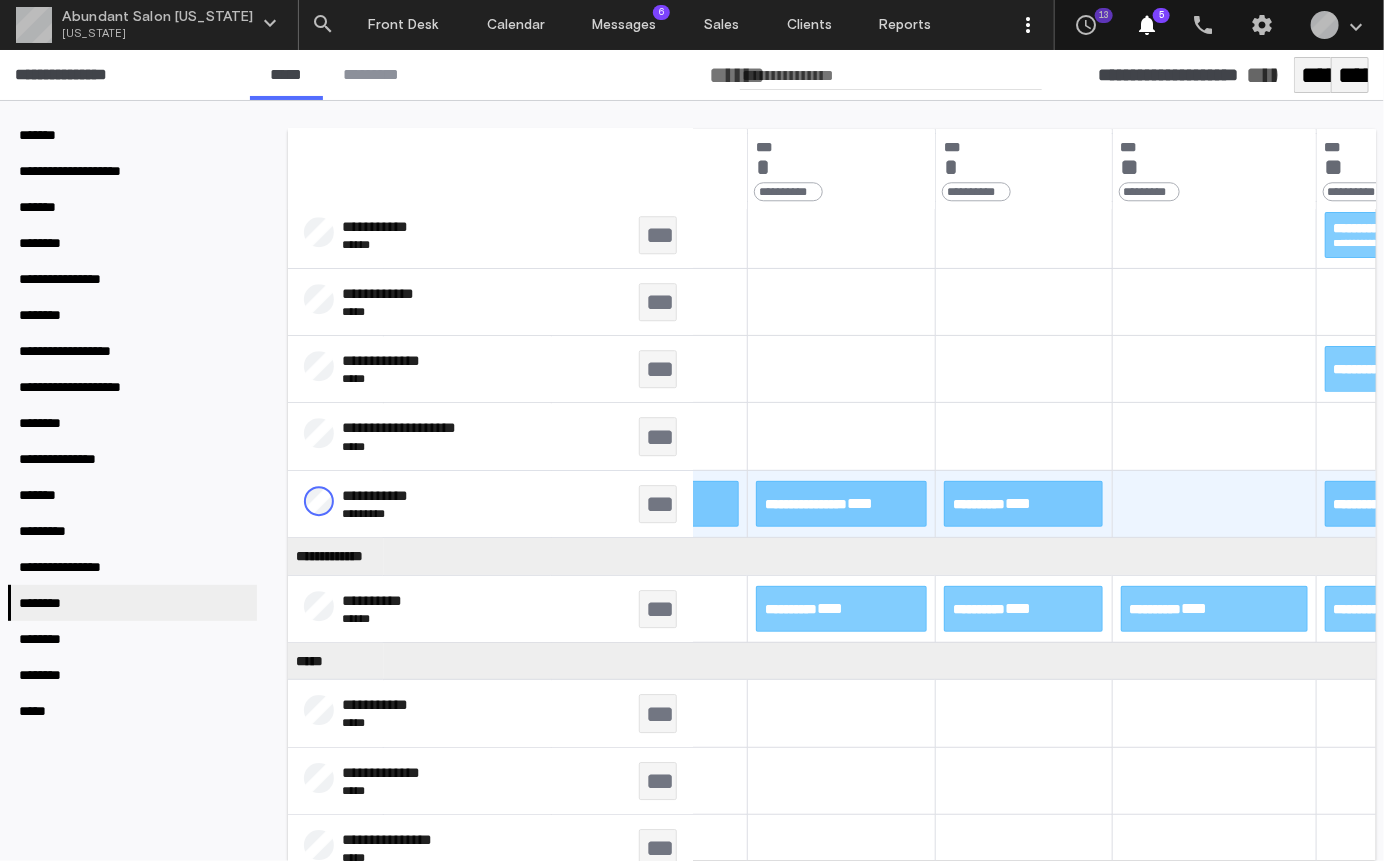 scroll, scrollTop: 14663, scrollLeft: 485, axis: both 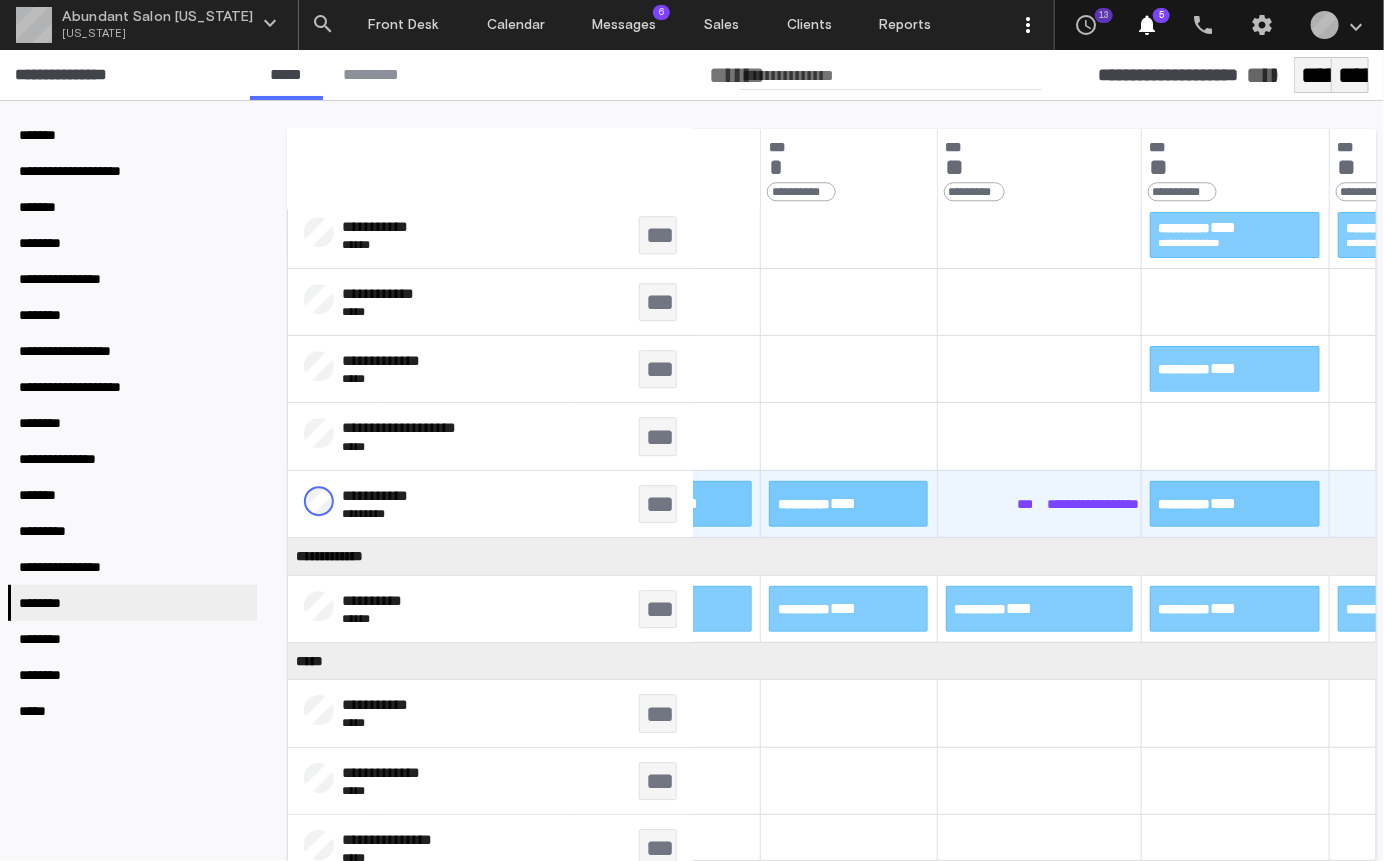click on "**********" at bounding box center [1039, 504] 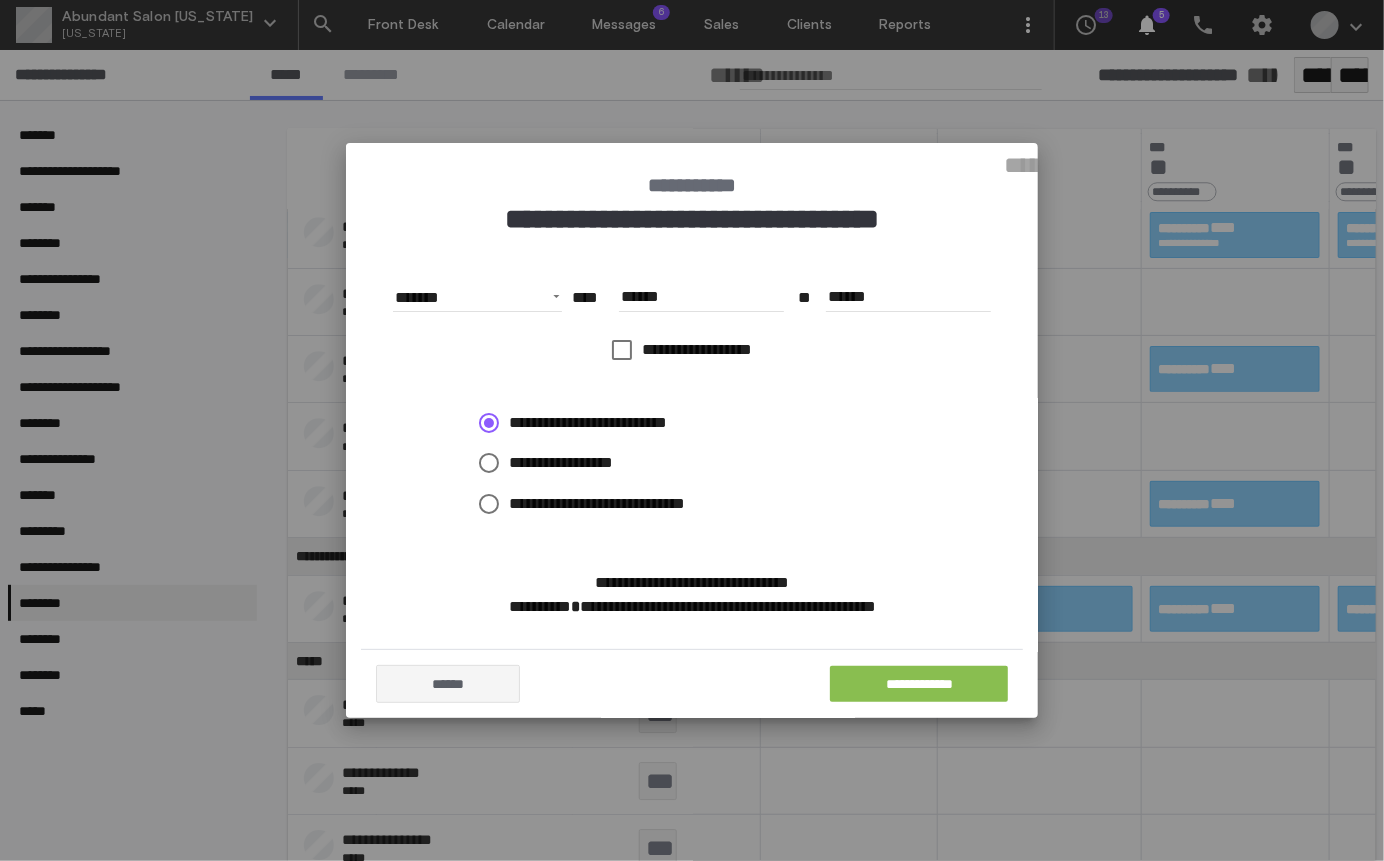 click on "**********" at bounding box center (919, 684) 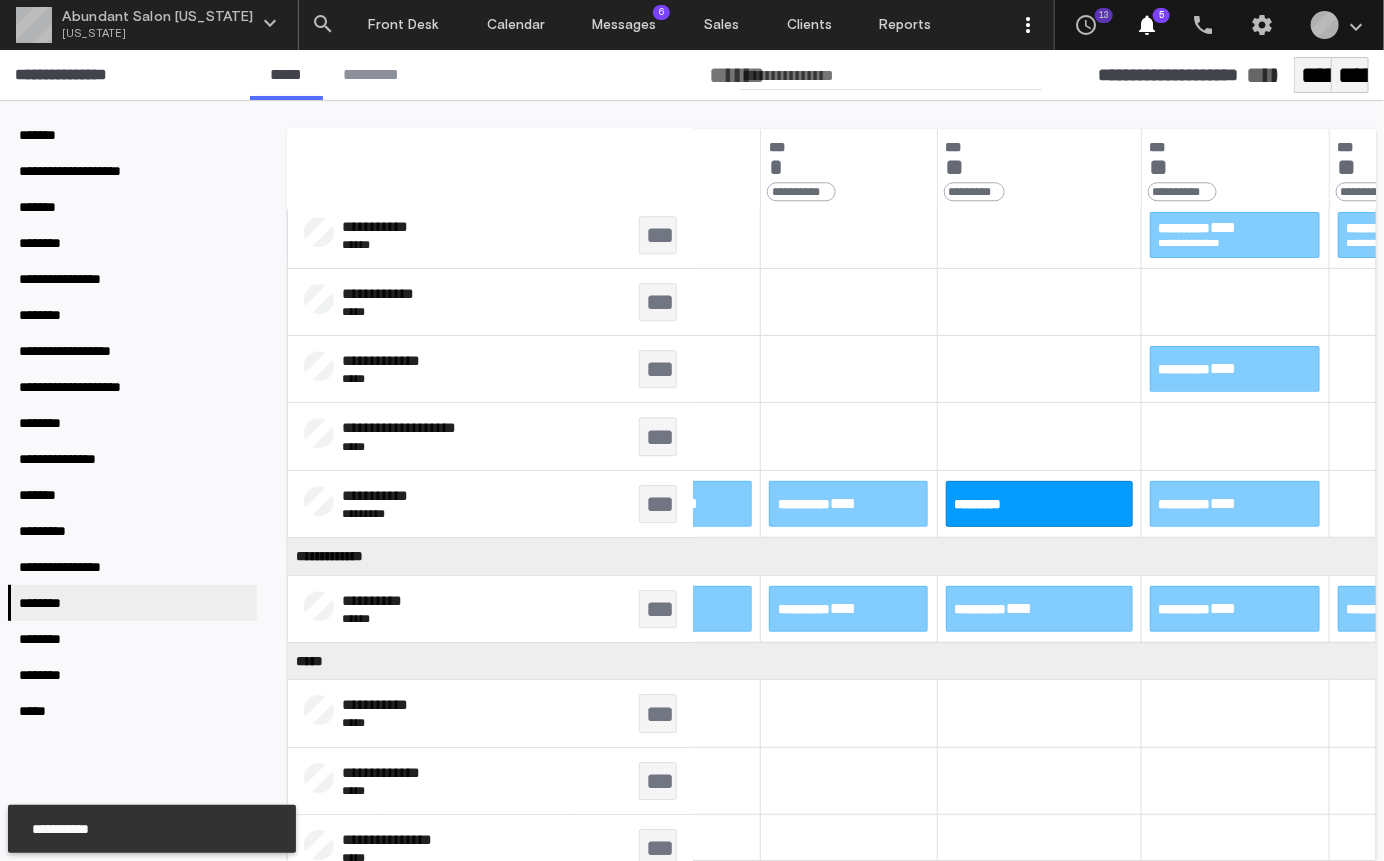 scroll, scrollTop: 14663, scrollLeft: 495, axis: both 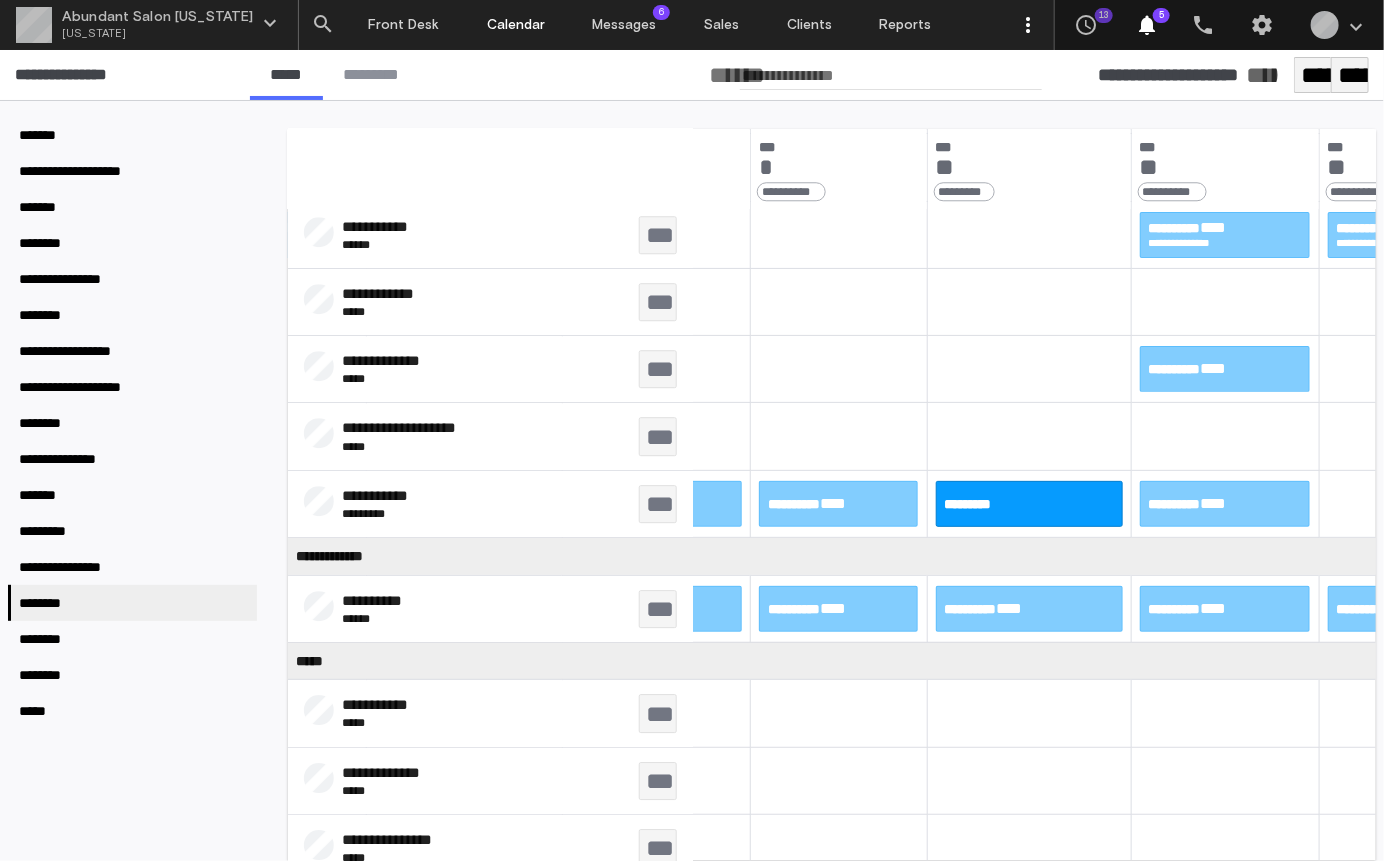click on "Calendar" at bounding box center [516, 25] 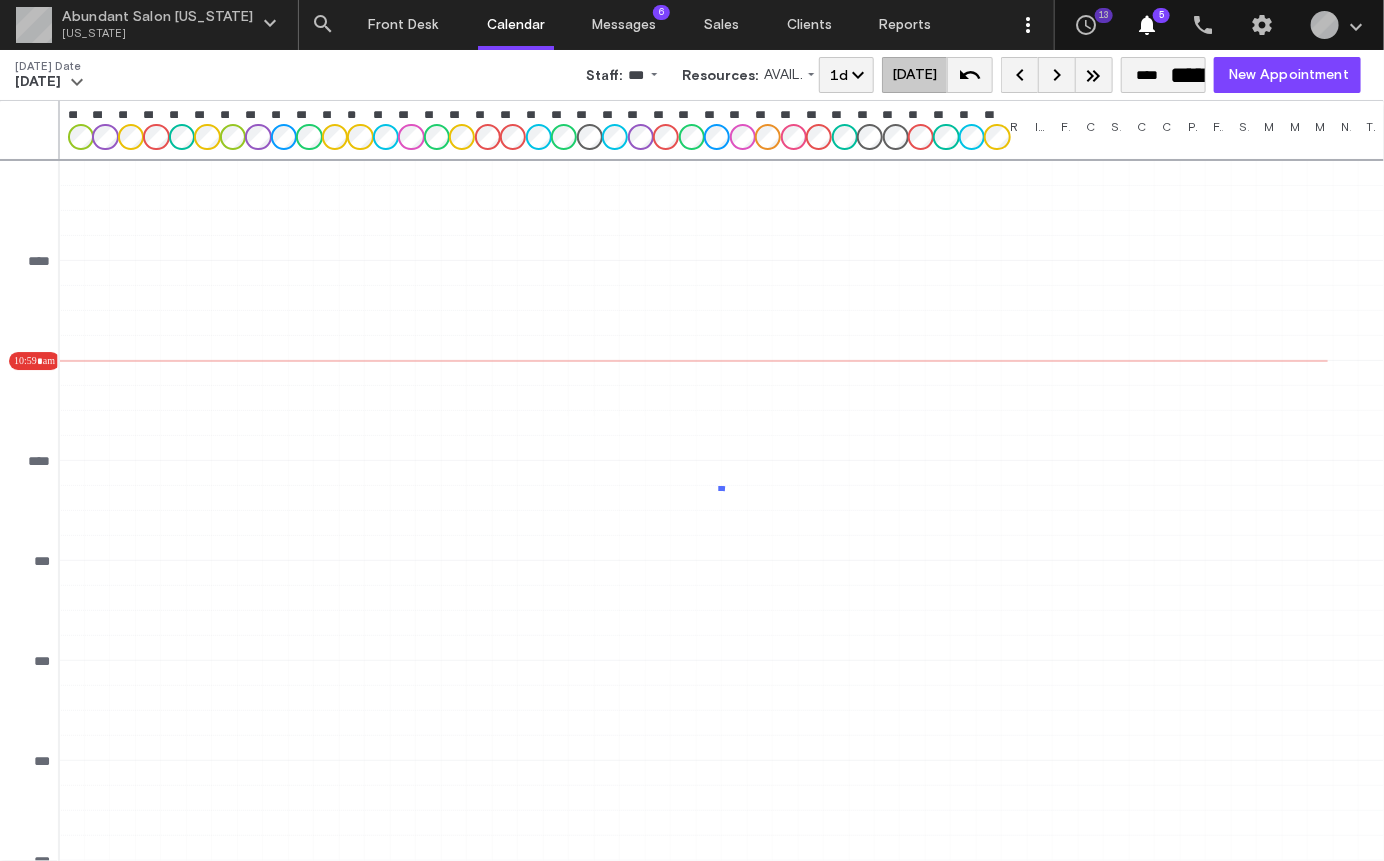 scroll, scrollTop: 100, scrollLeft: 0, axis: vertical 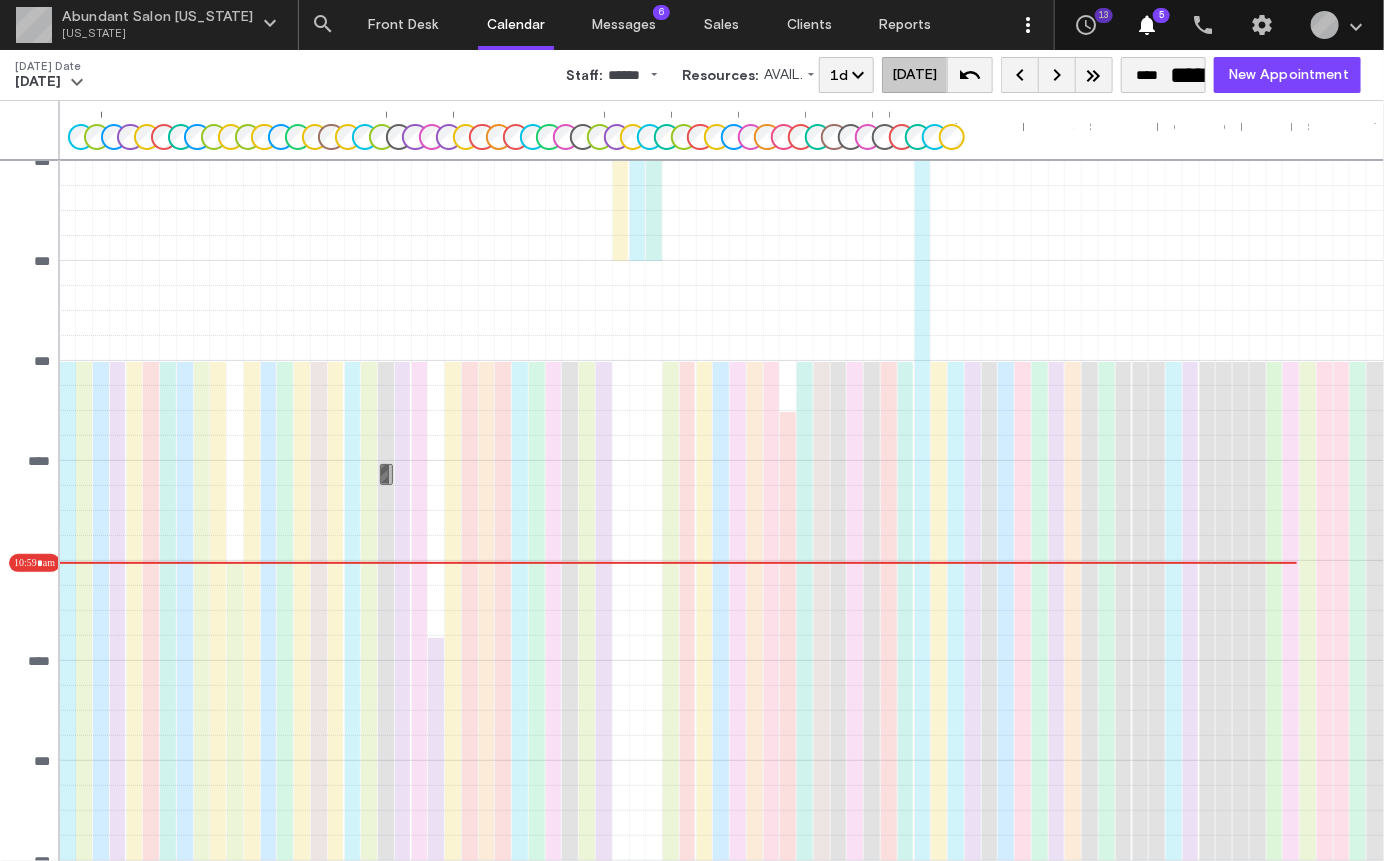 click on "******" at bounding box center [624, 75] 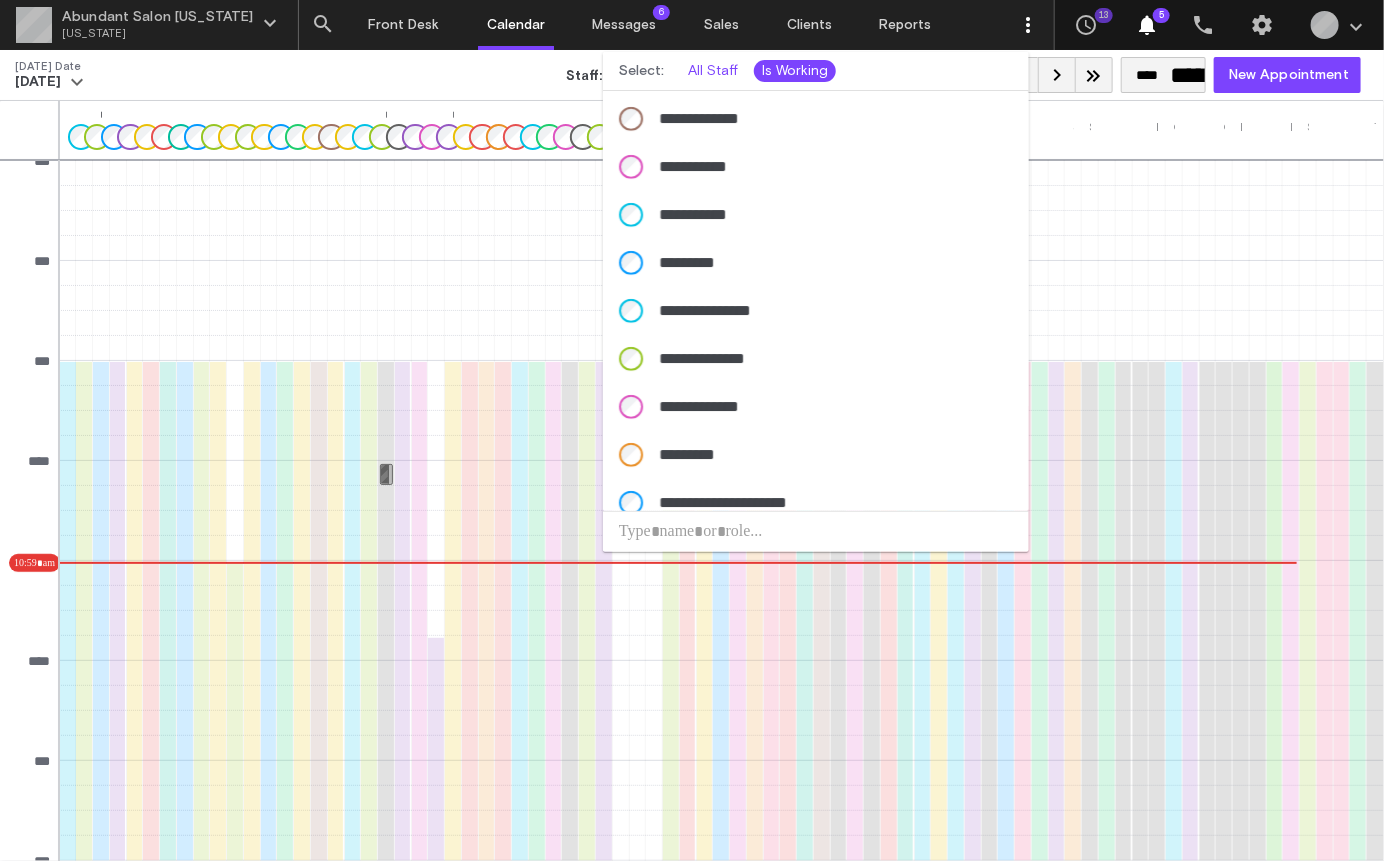 scroll, scrollTop: 706, scrollLeft: 0, axis: vertical 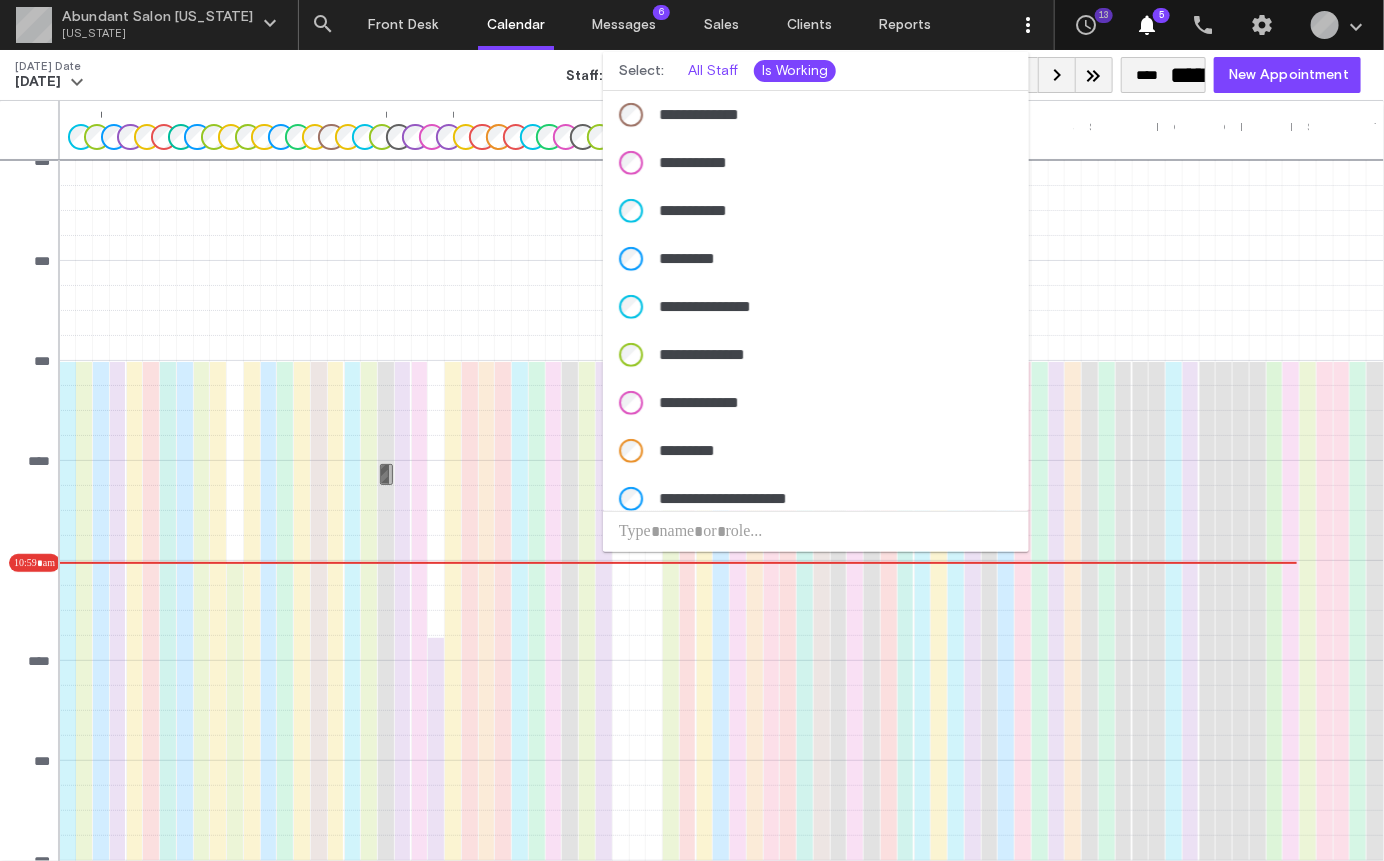 click at bounding box center [816, 531] 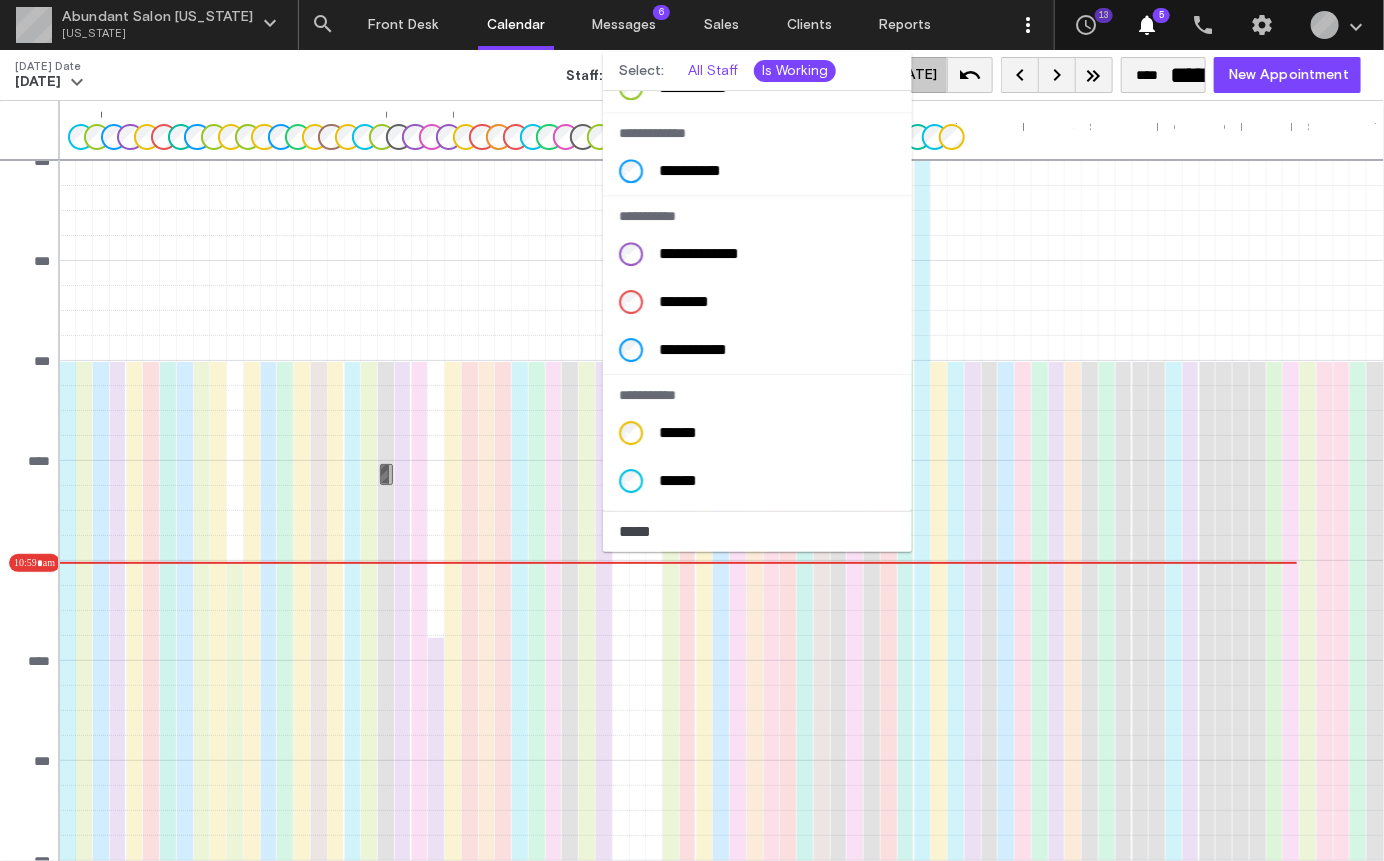 scroll, scrollTop: 2568, scrollLeft: 0, axis: vertical 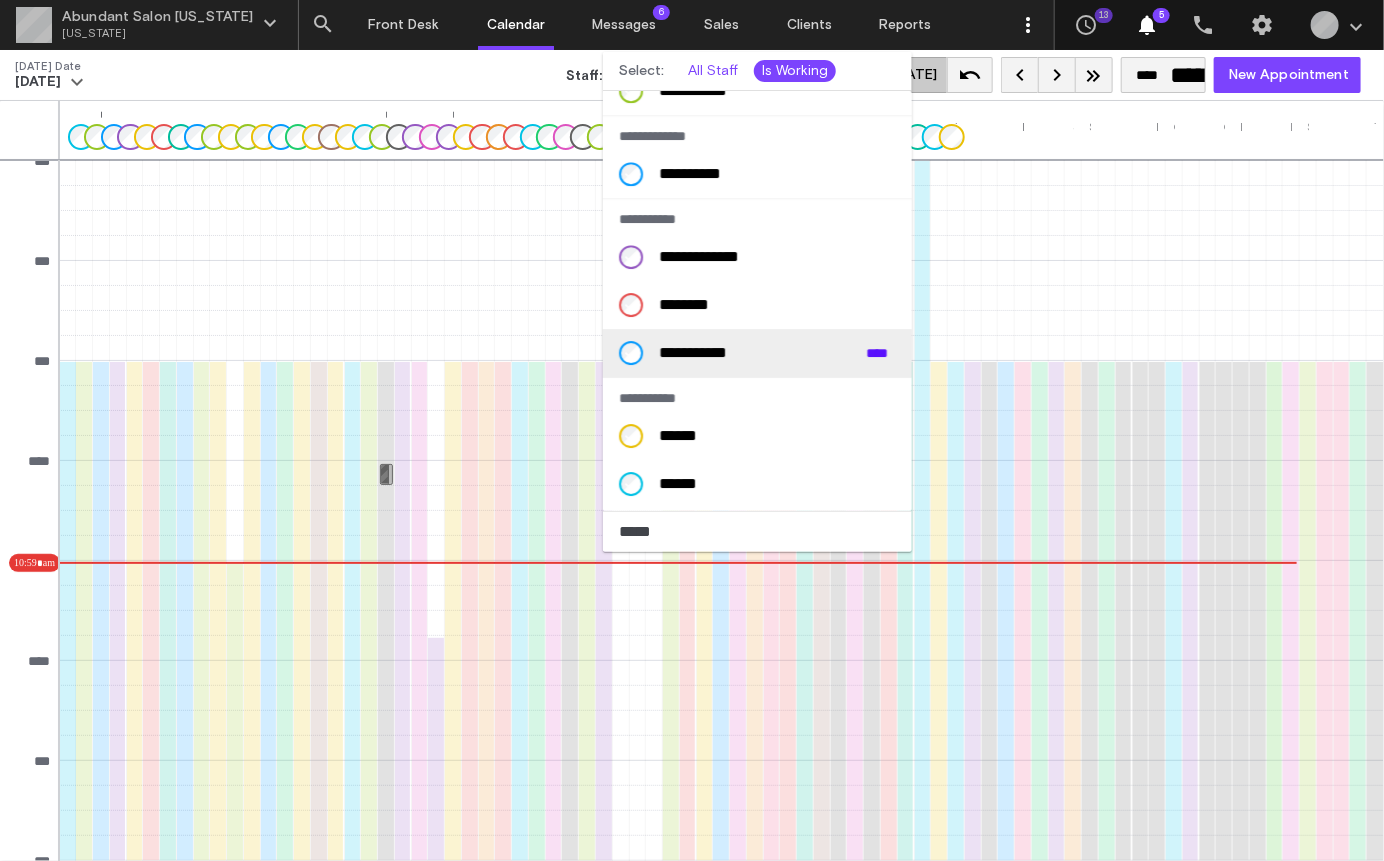 click on "****" at bounding box center (881, 353) 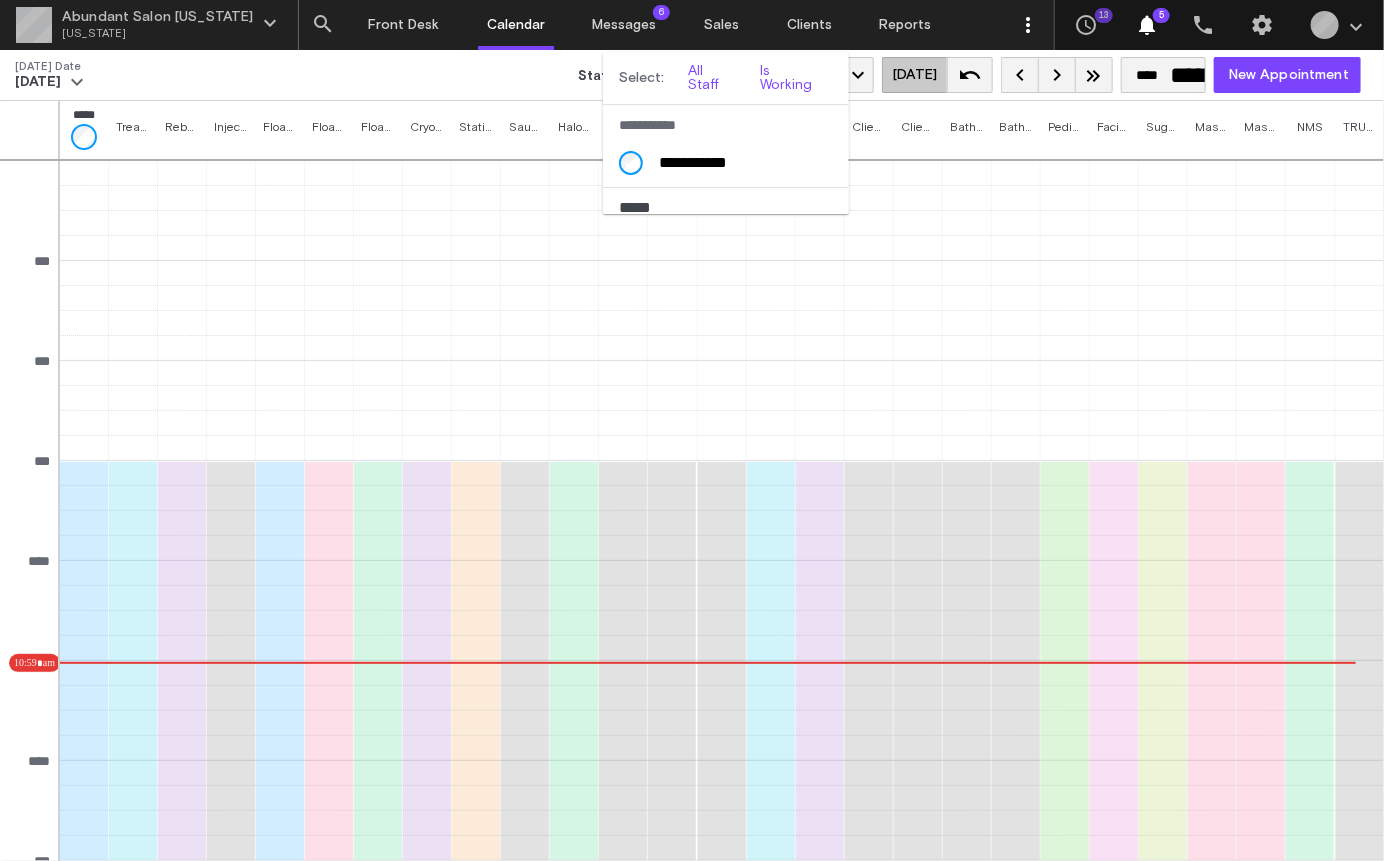 scroll, scrollTop: 0, scrollLeft: 0, axis: both 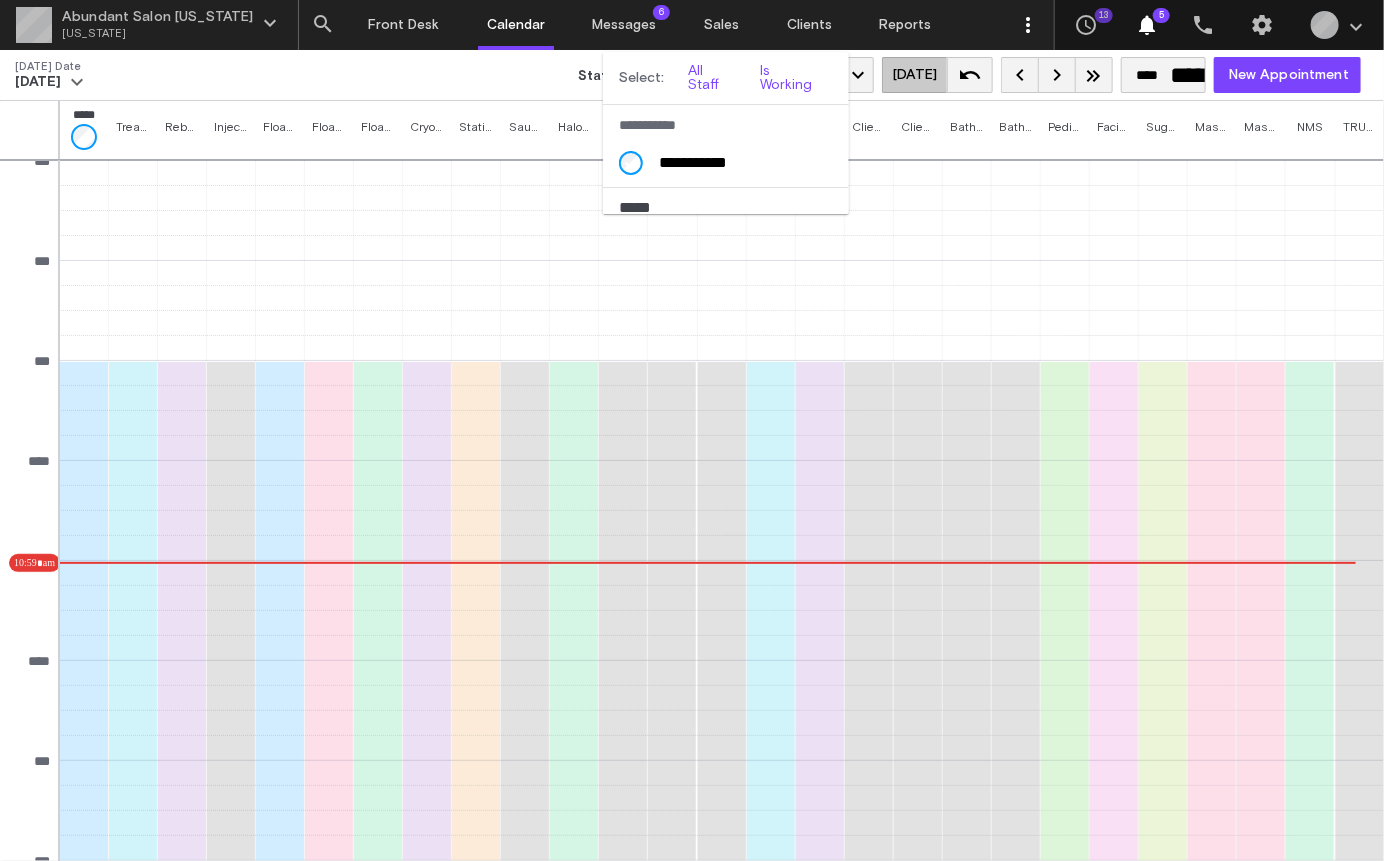 click at bounding box center (692, 430) 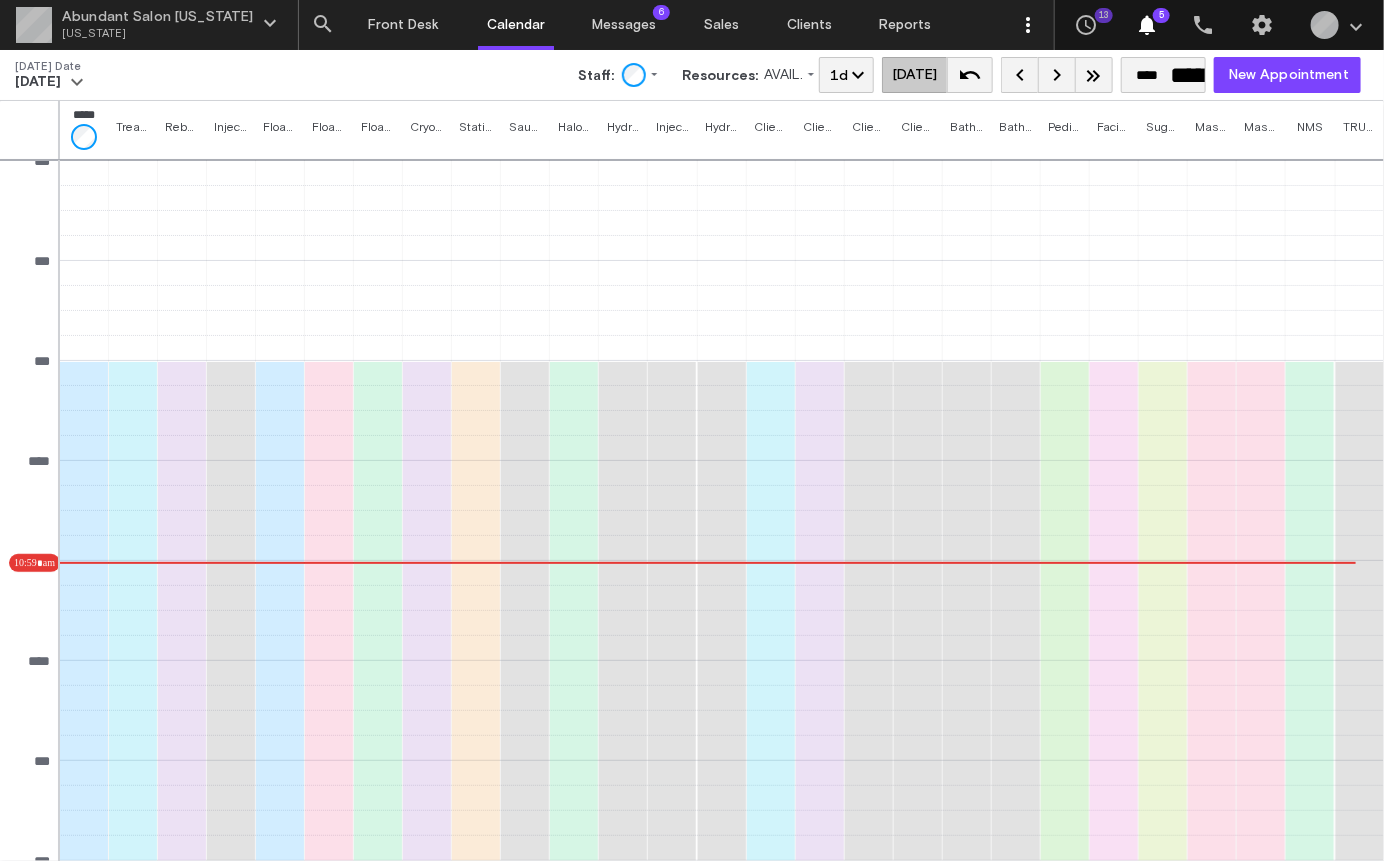 click on "Resources:" at bounding box center (720, 76) 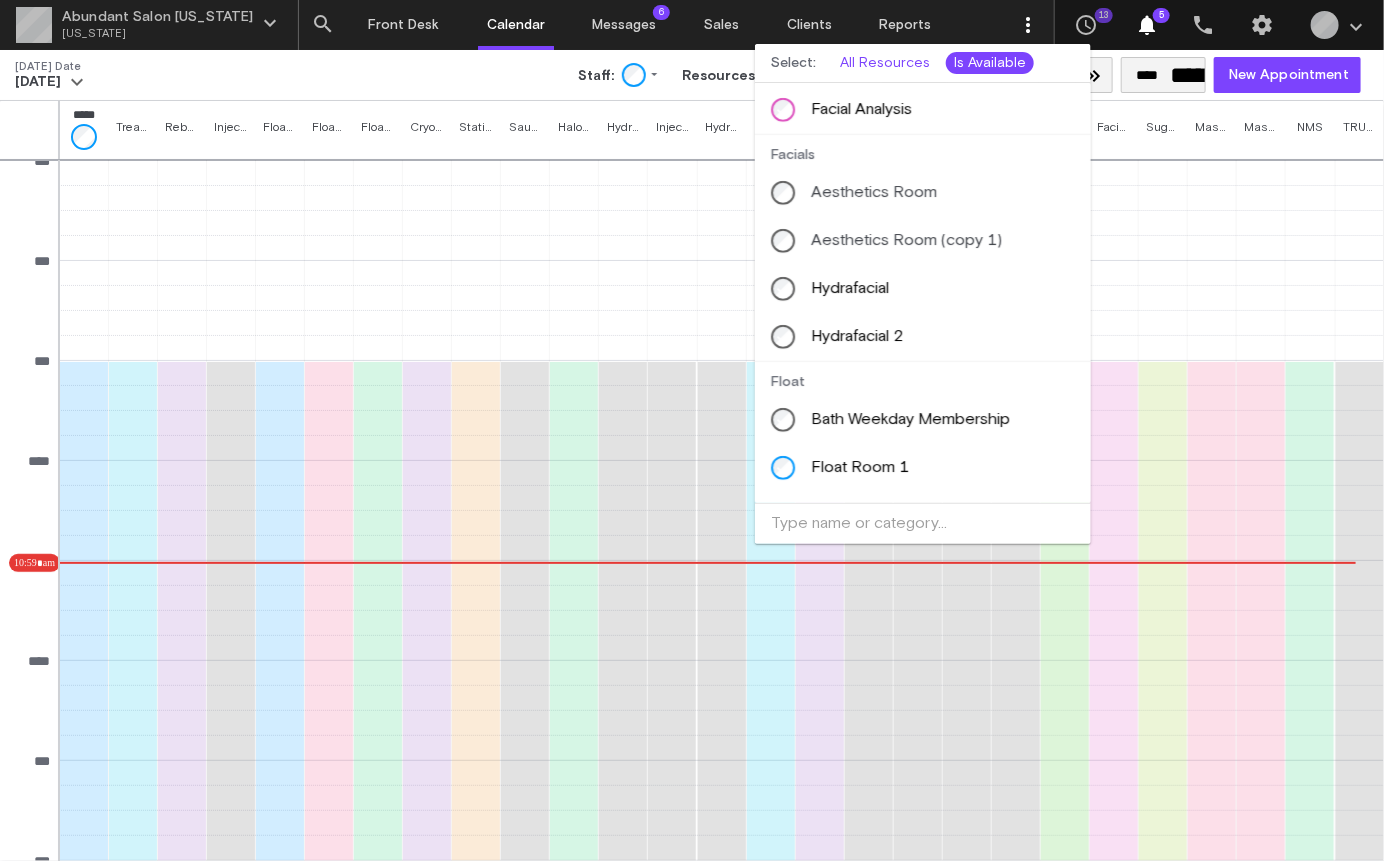 scroll, scrollTop: 640, scrollLeft: 0, axis: vertical 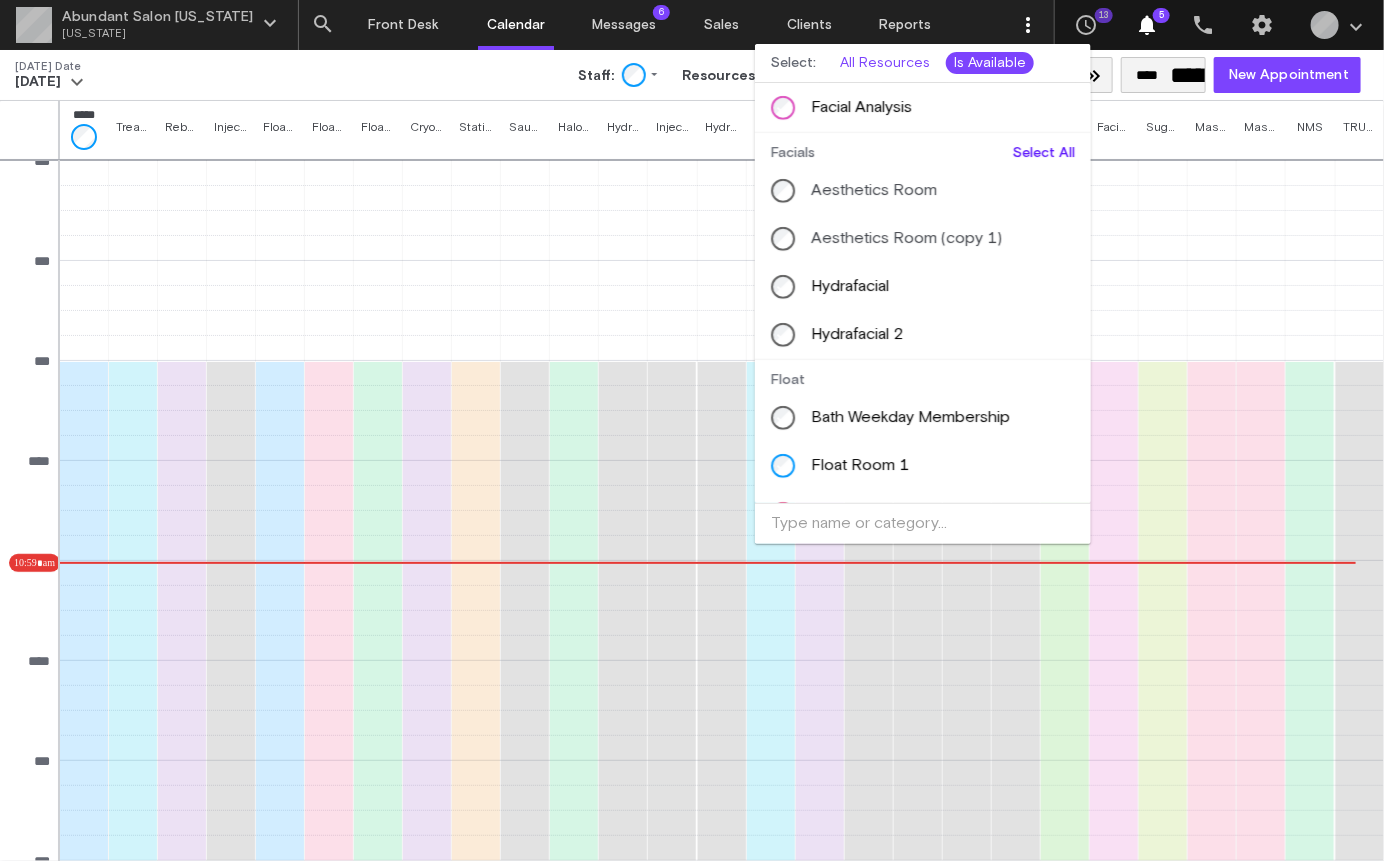 click on "Select All" at bounding box center (1044, 153) 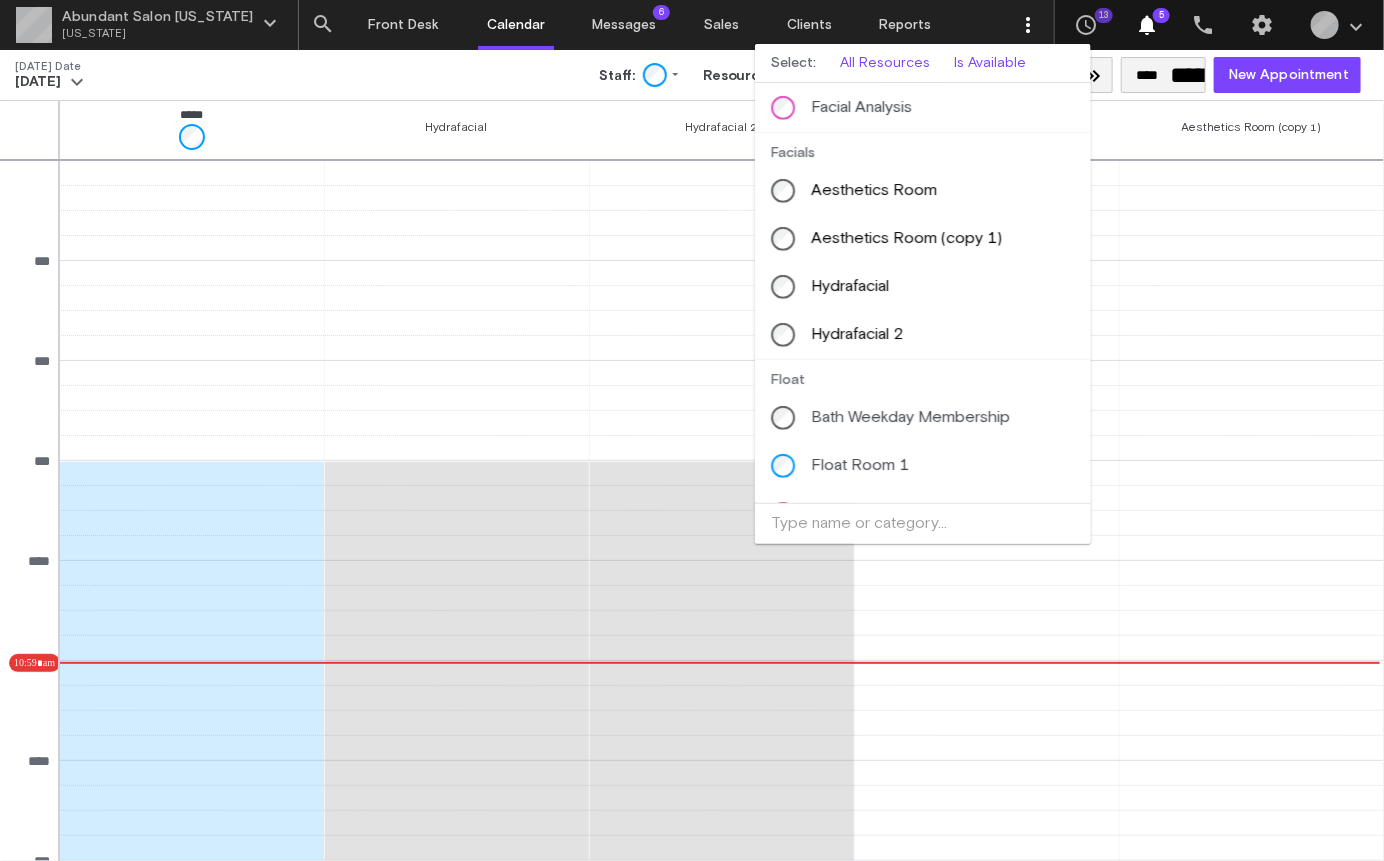 scroll, scrollTop: 100, scrollLeft: 0, axis: vertical 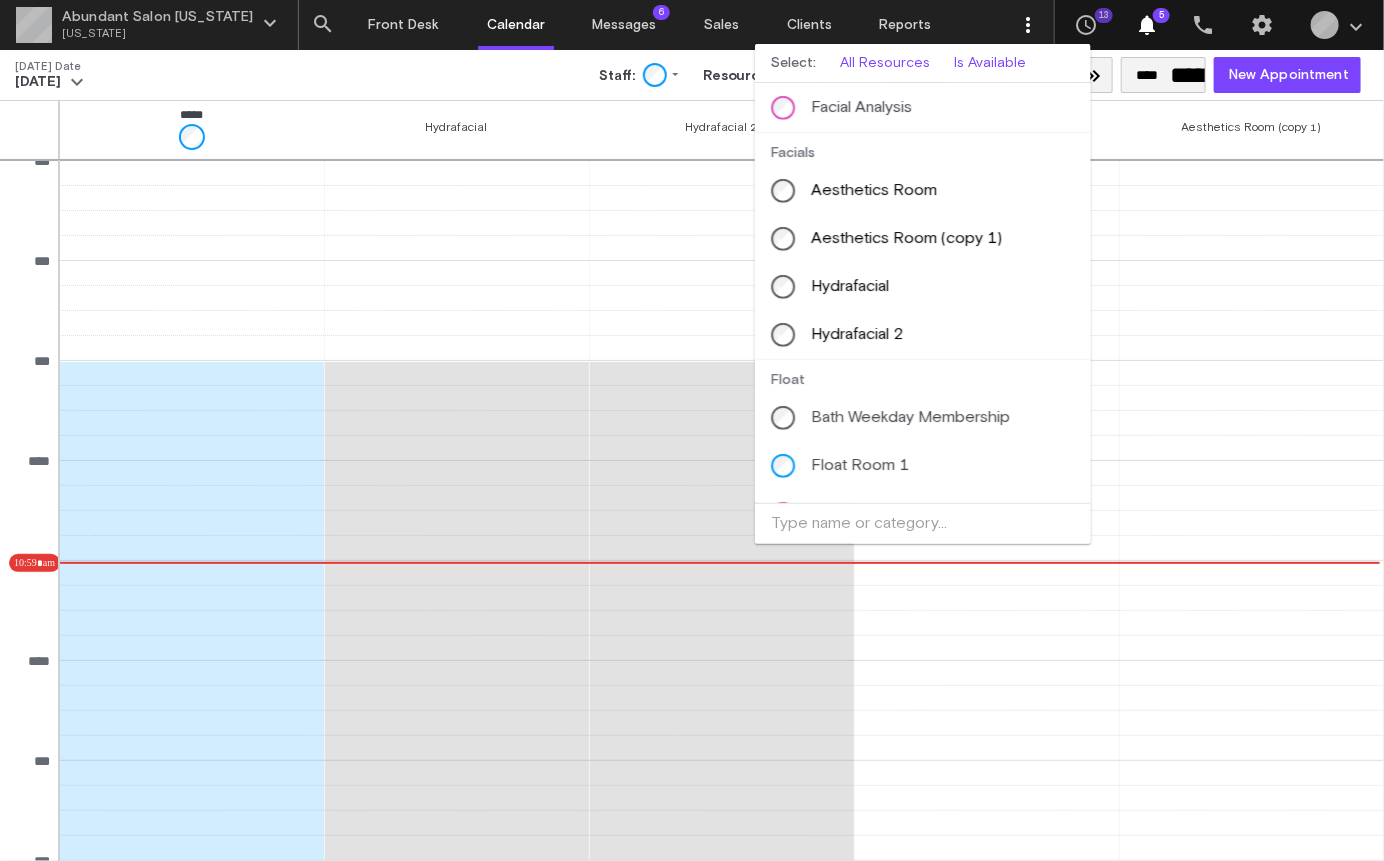 click at bounding box center [692, 430] 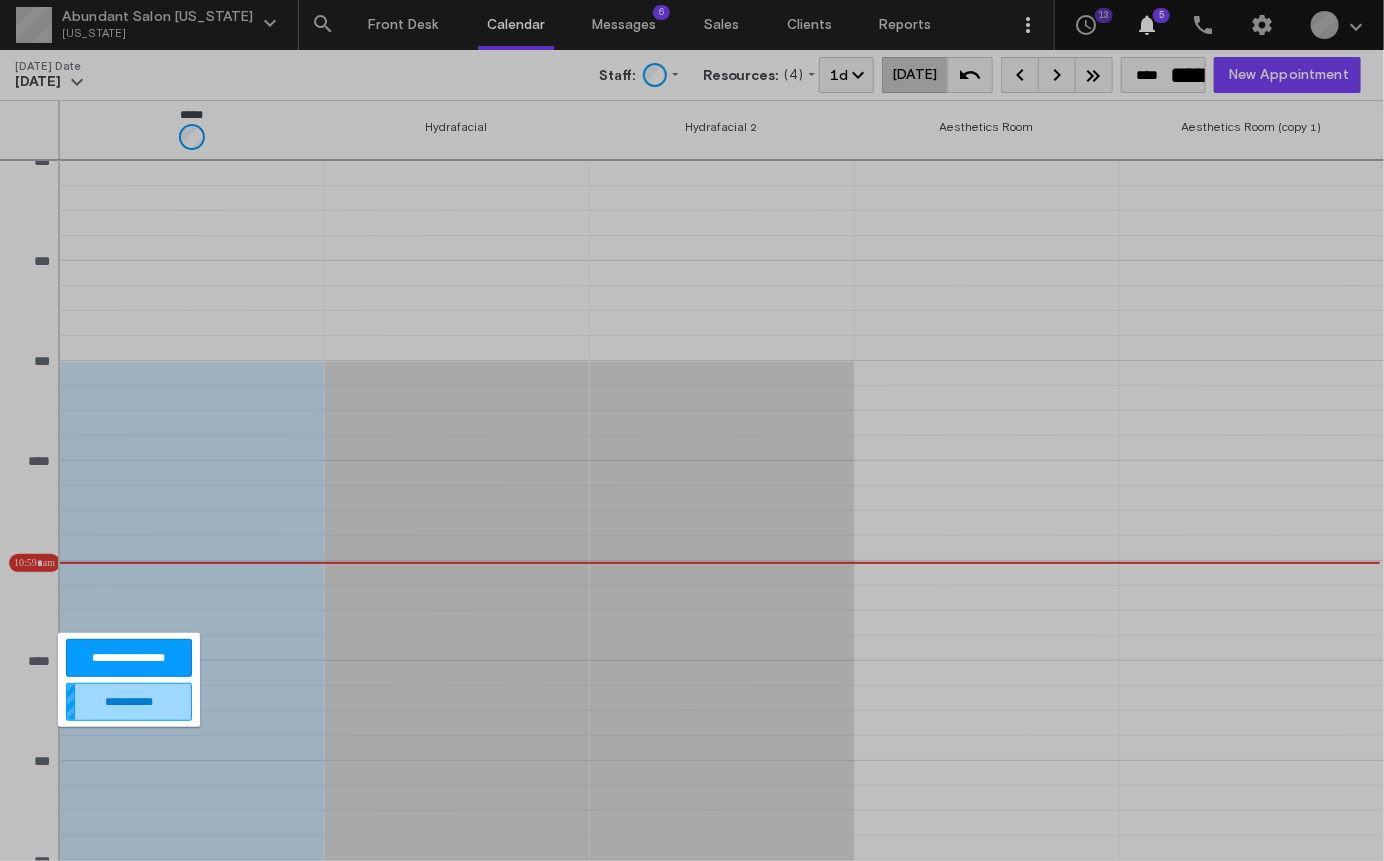 click on "**********" at bounding box center (129, 658) 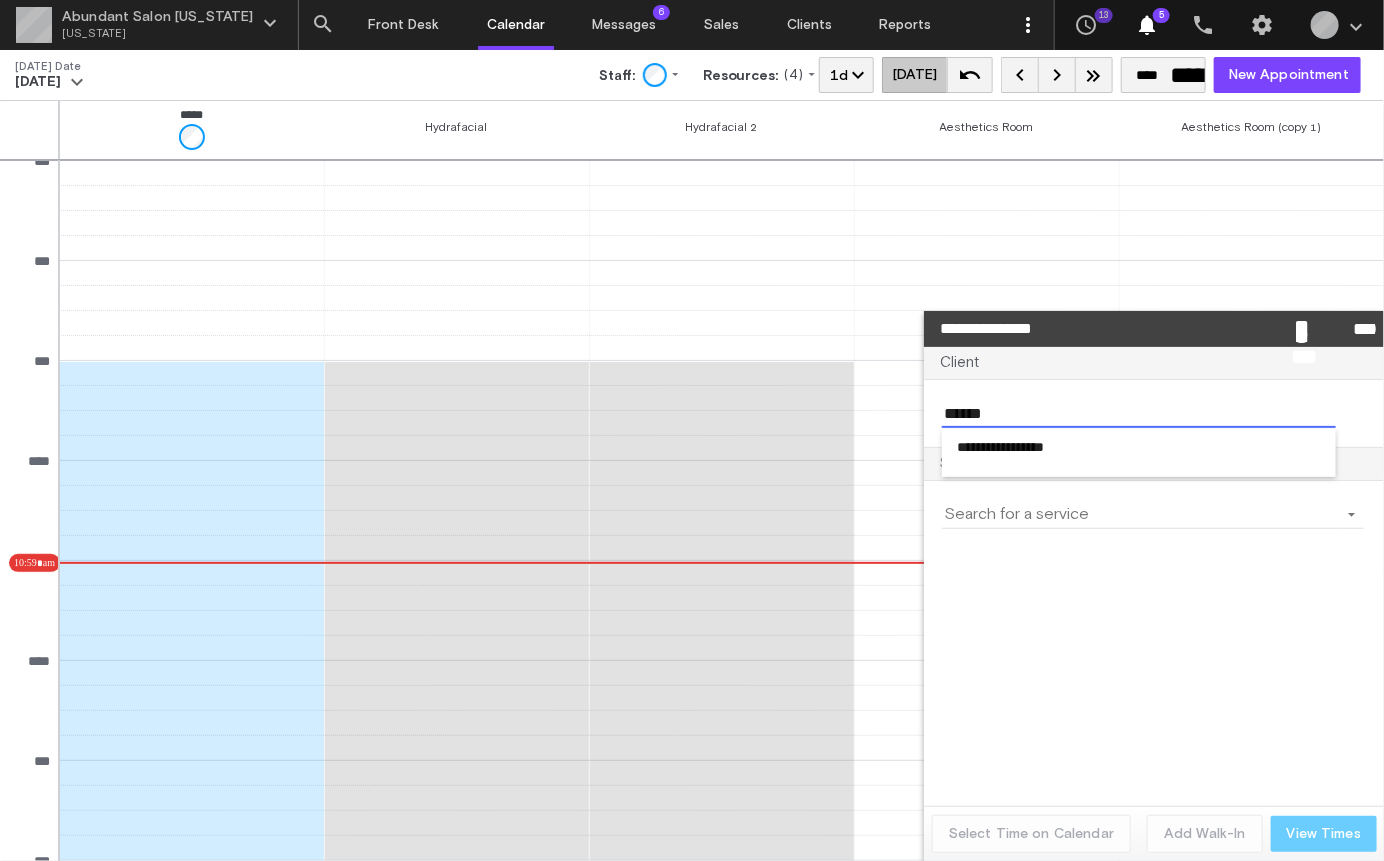 type on "*****" 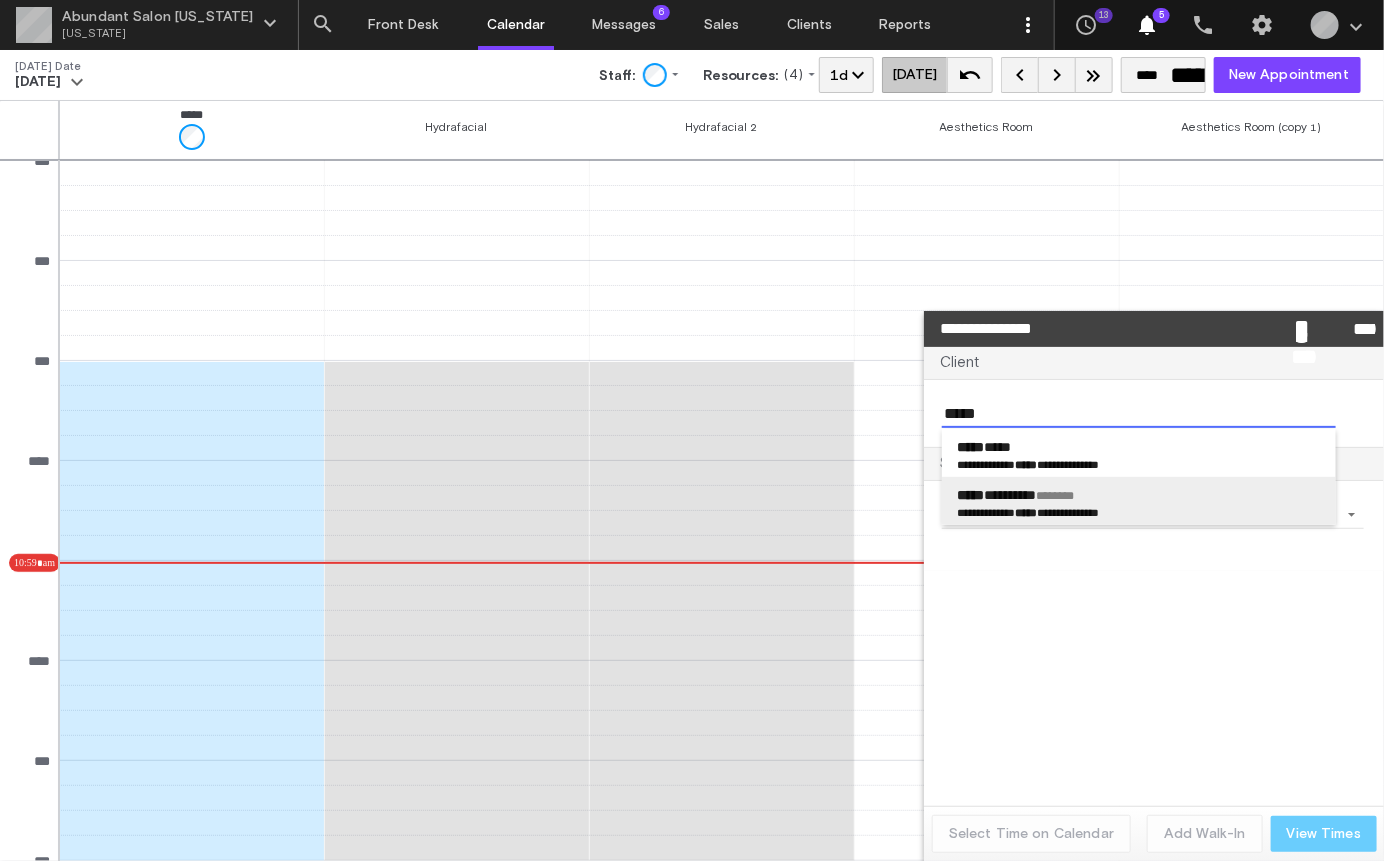 click on "**********" at bounding box center [1057, 512] 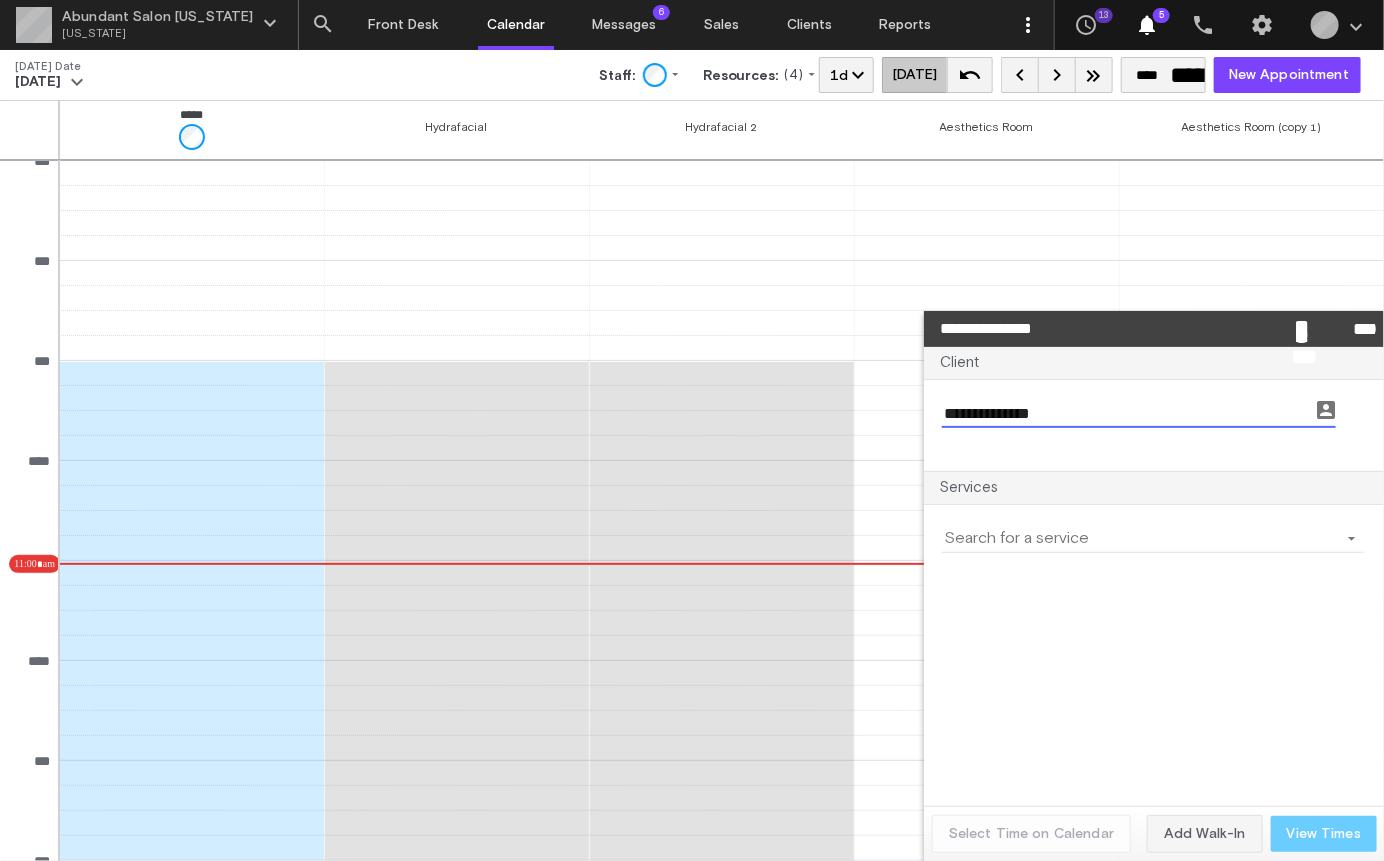 click at bounding box center [1141, 538] 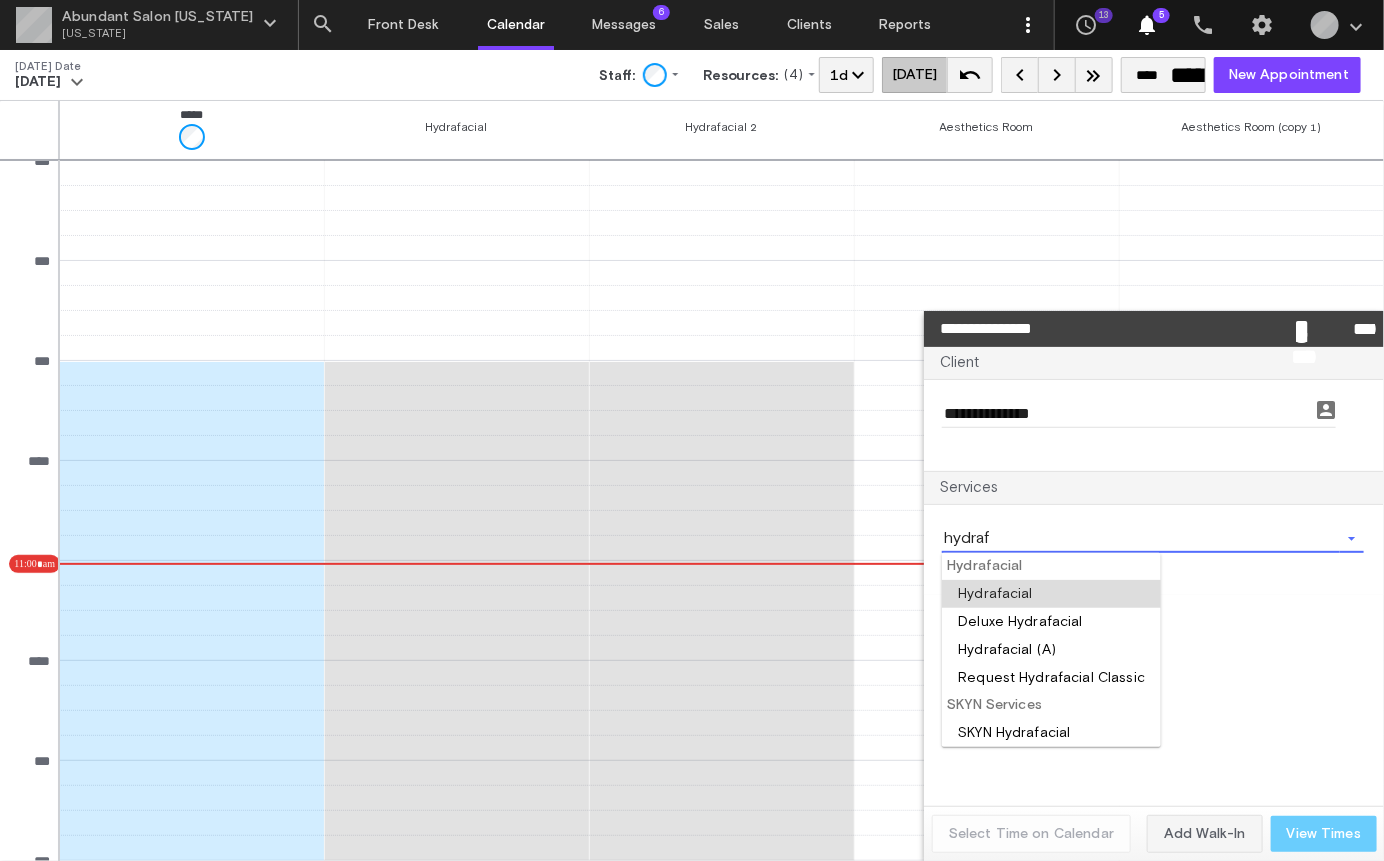 type on "hydraf" 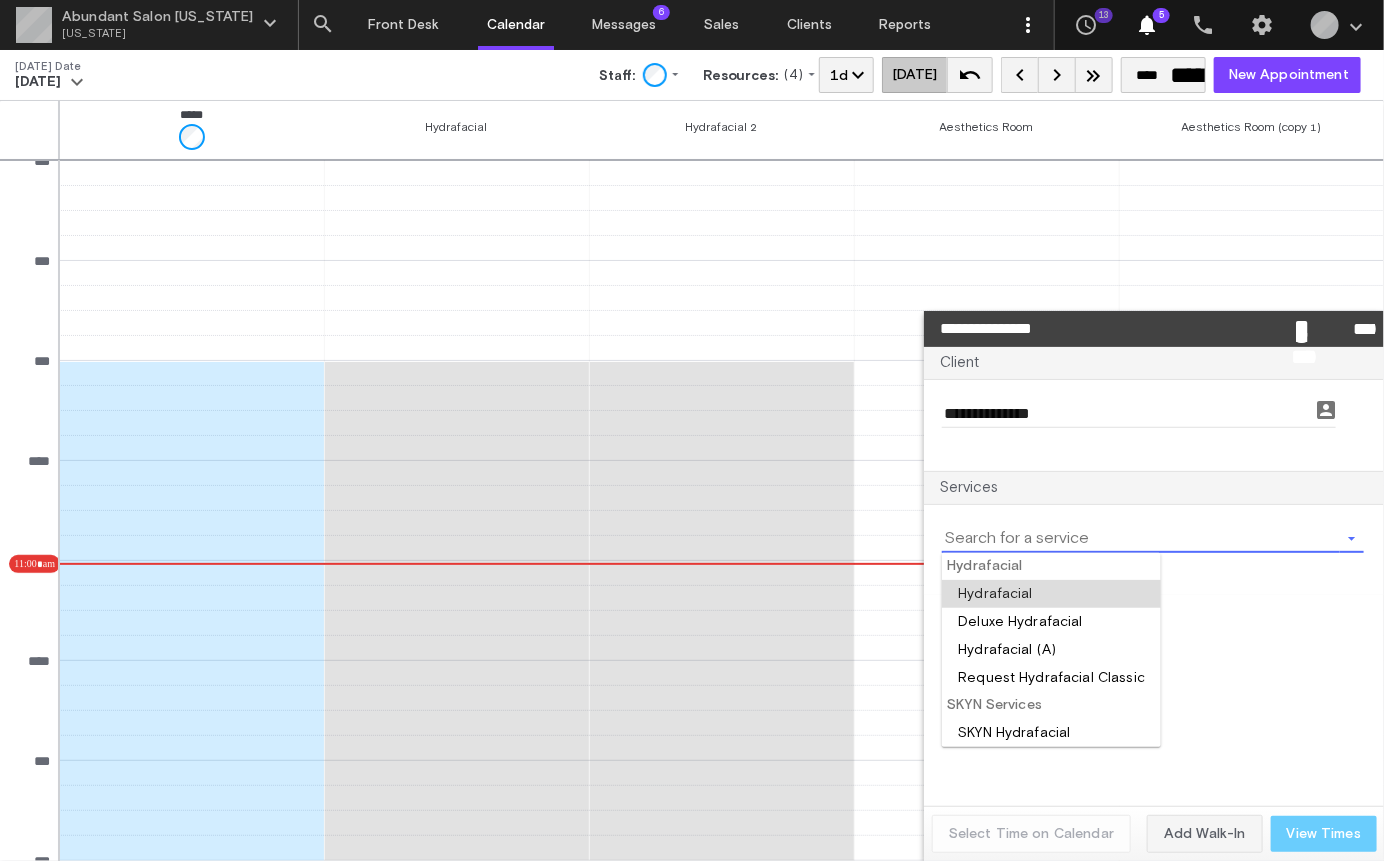 click at bounding box center (1051, 594) 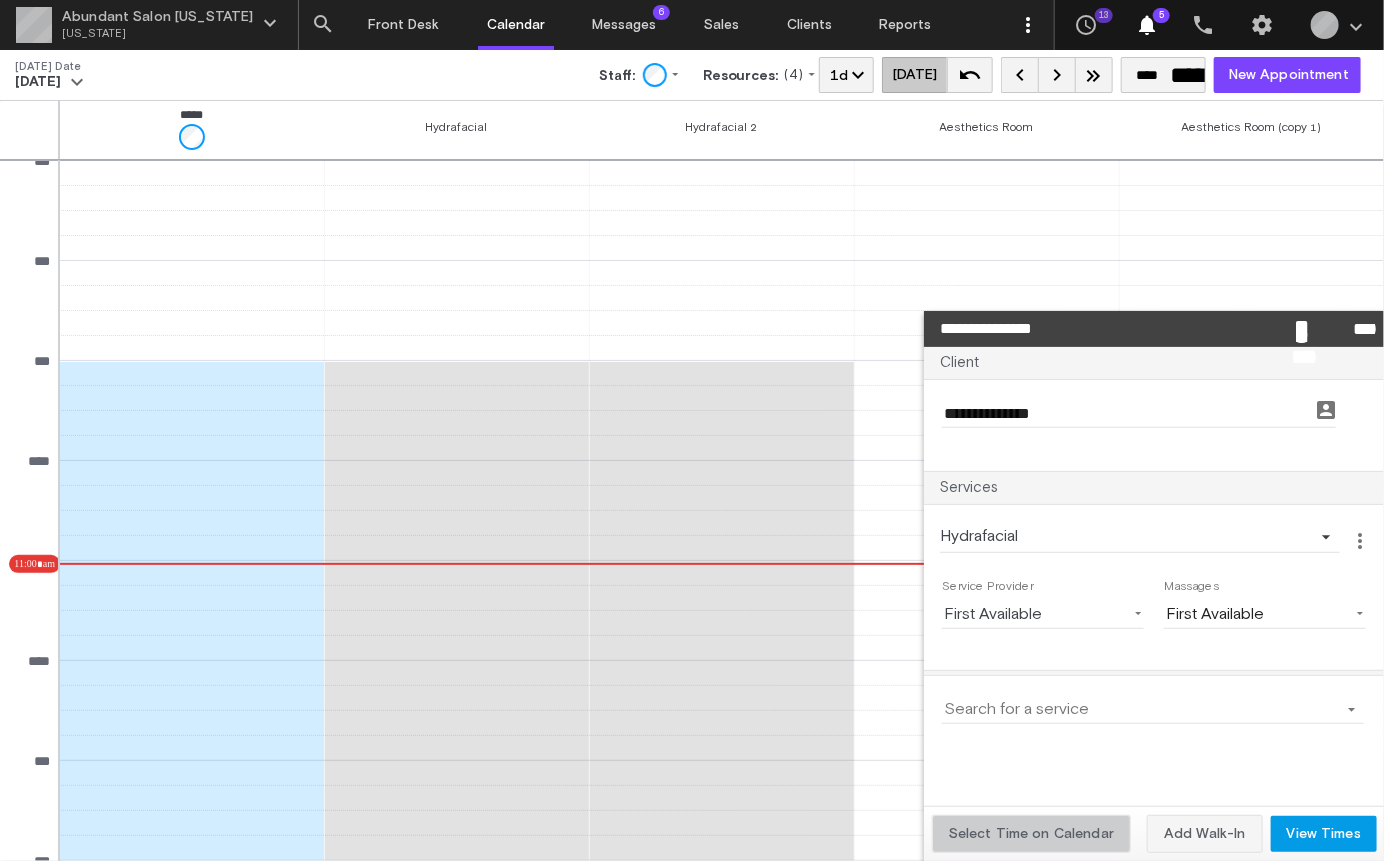 click on "Select Time on Calendar" 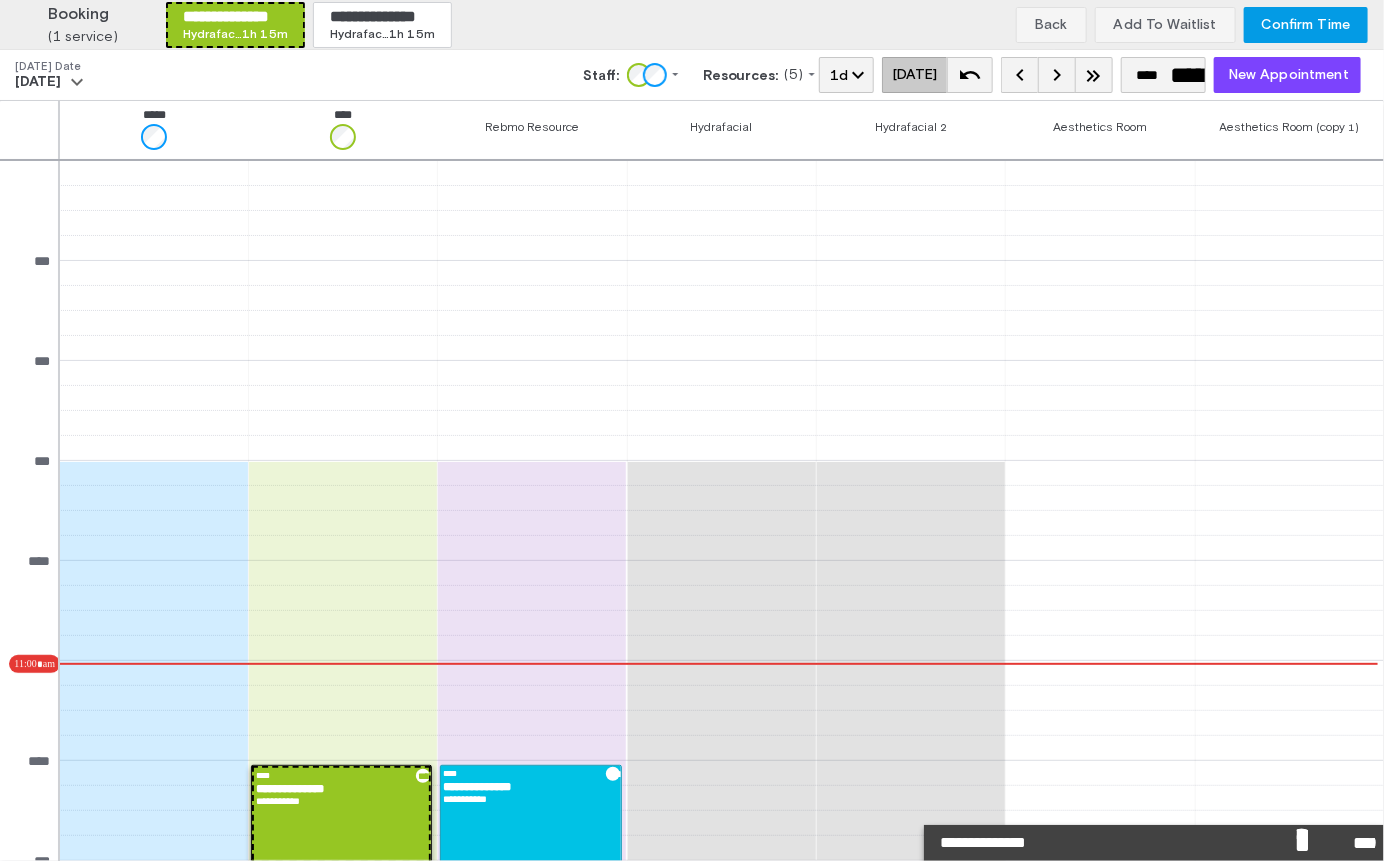 scroll, scrollTop: 100, scrollLeft: 0, axis: vertical 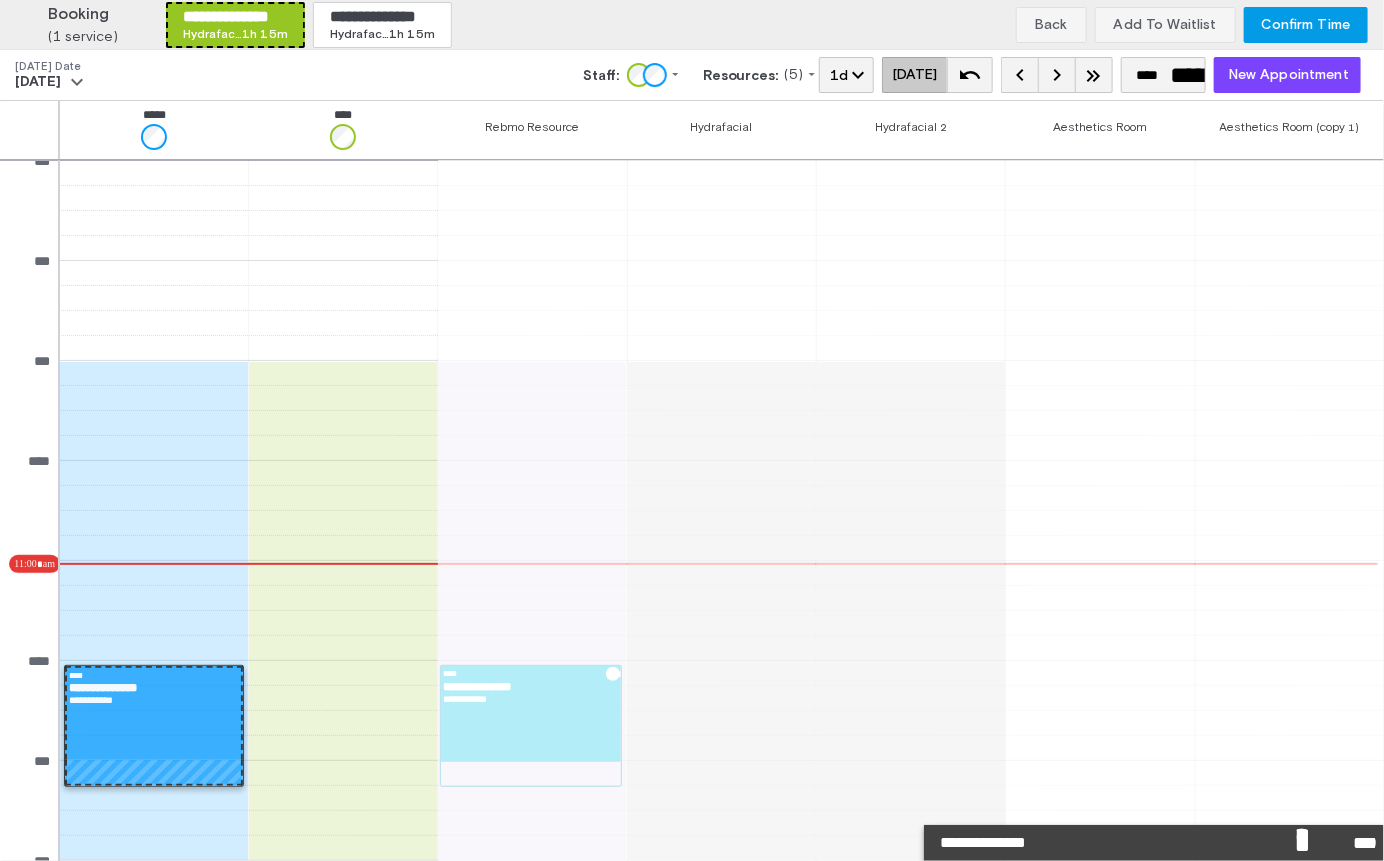 drag, startPoint x: 311, startPoint y: 732, endPoint x: 147, endPoint y: 732, distance: 164 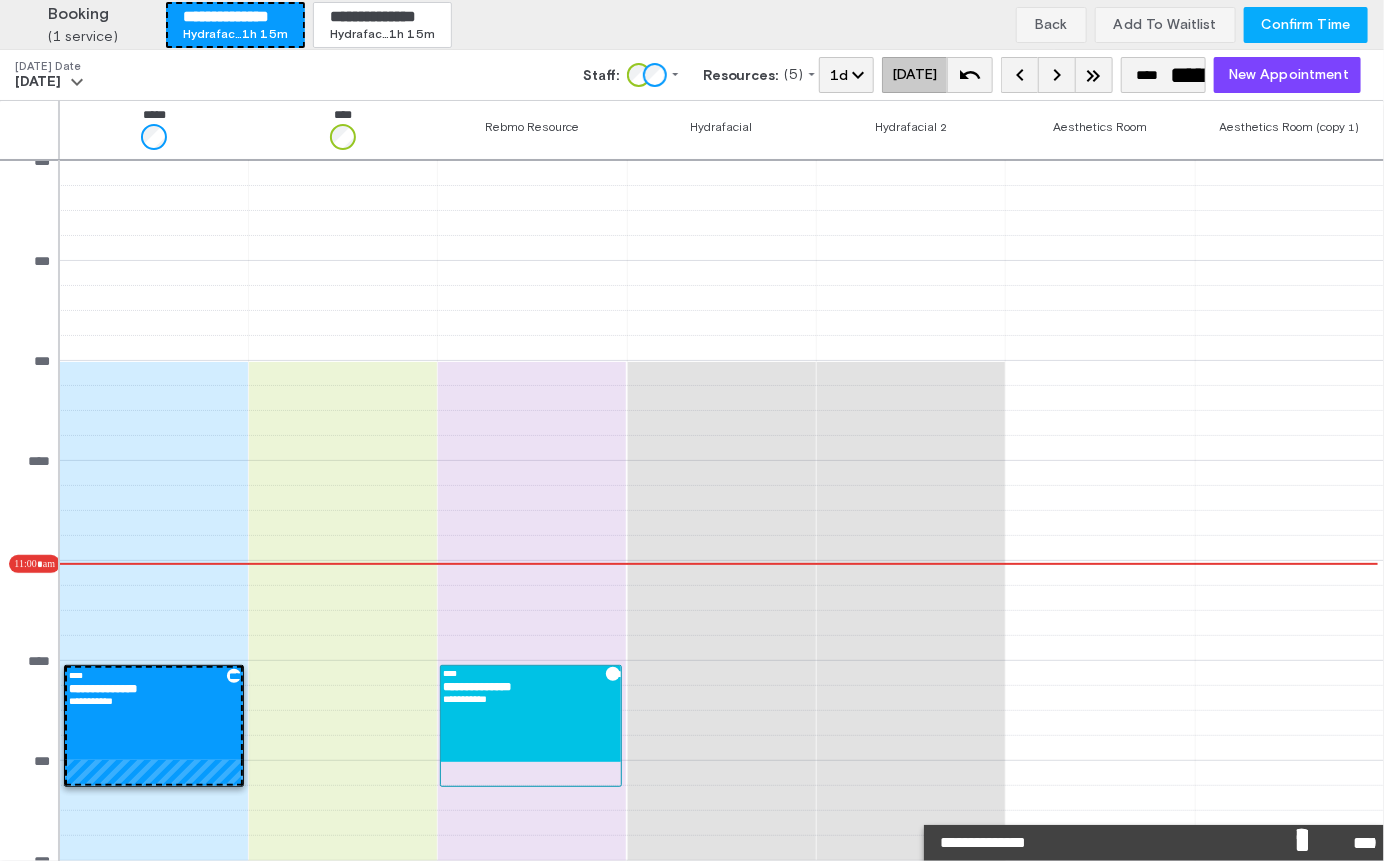 click on "Confirm Time" at bounding box center [1306, 25] 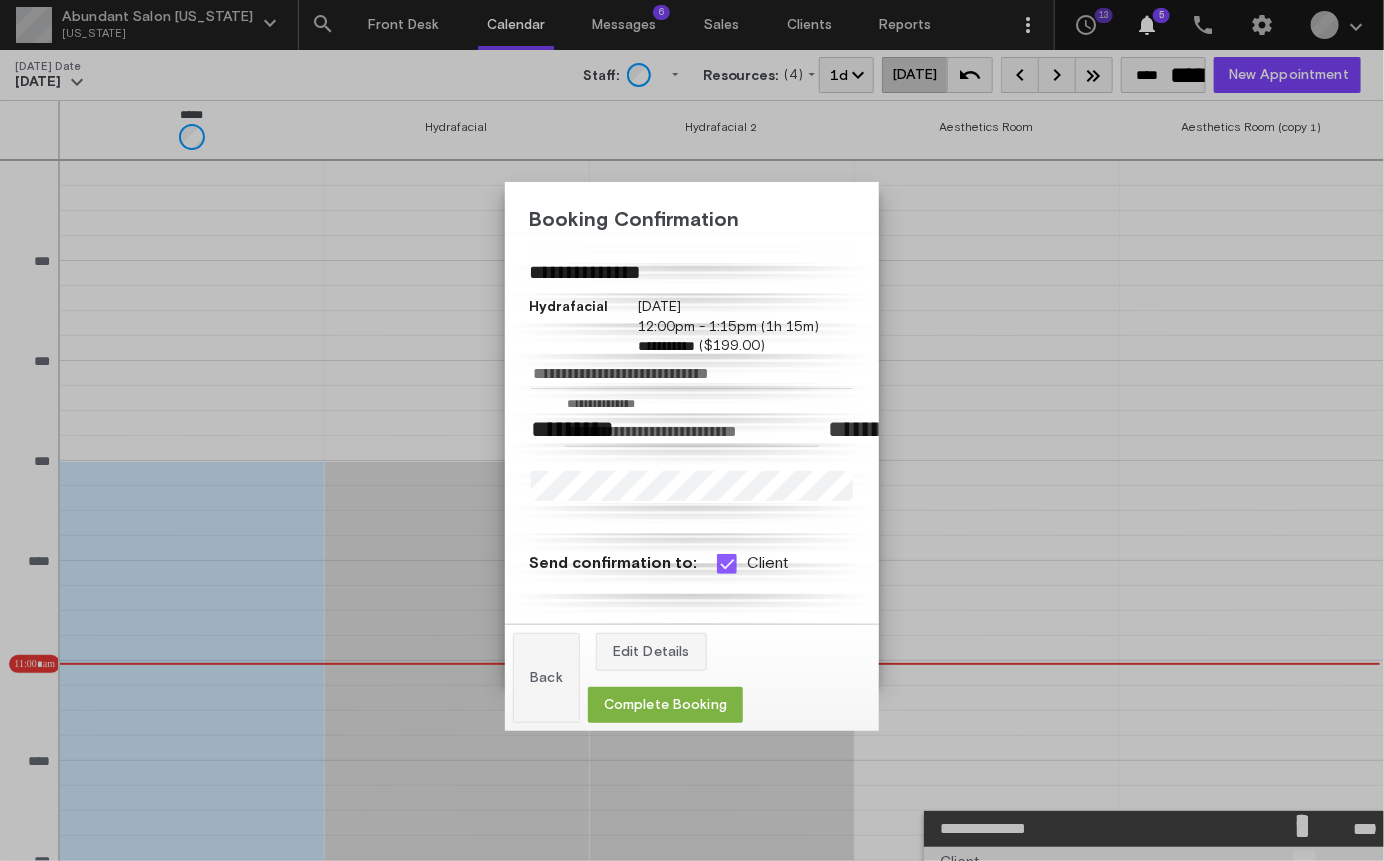 scroll, scrollTop: 100, scrollLeft: 0, axis: vertical 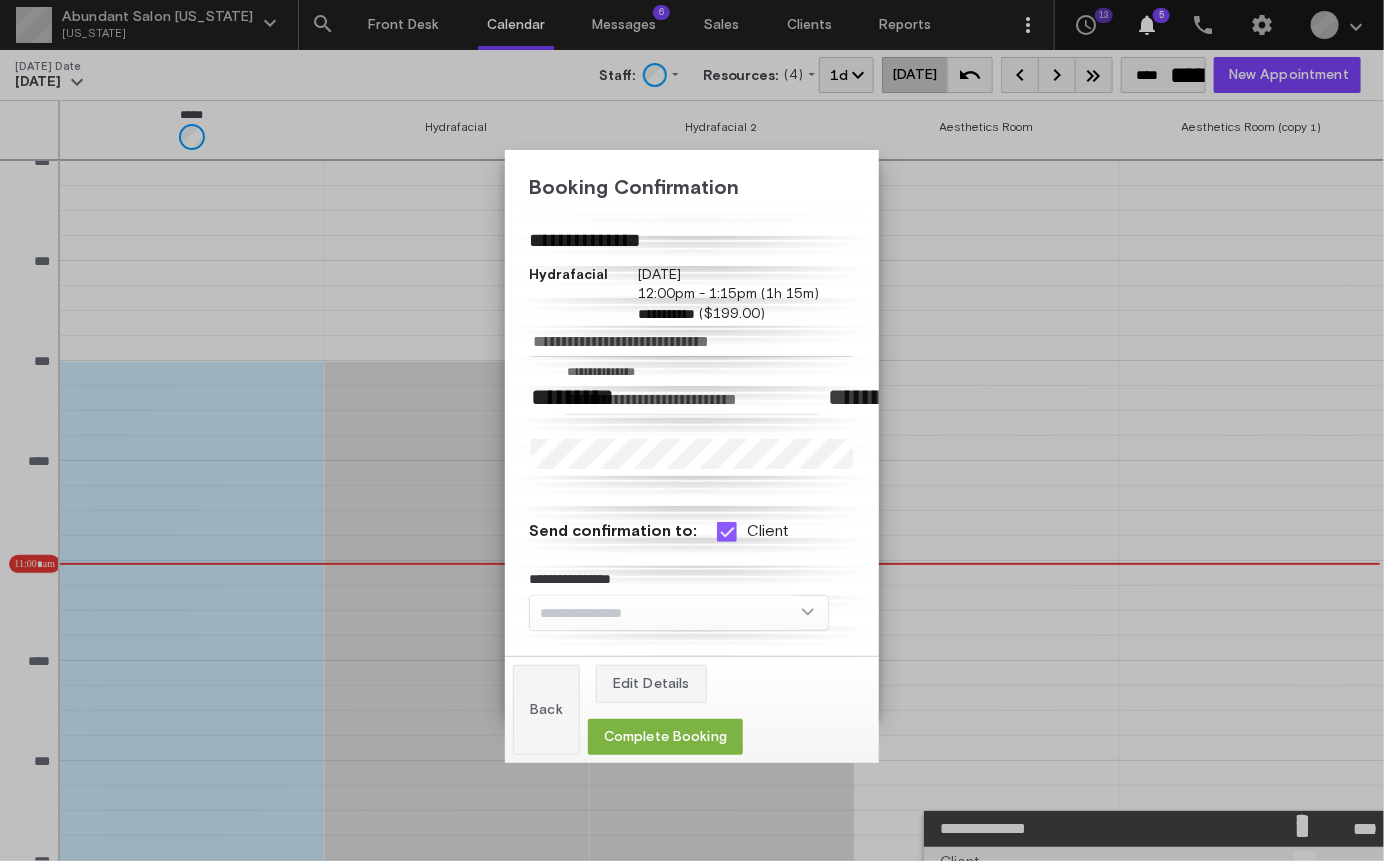 click on "Client" at bounding box center (767, 532) 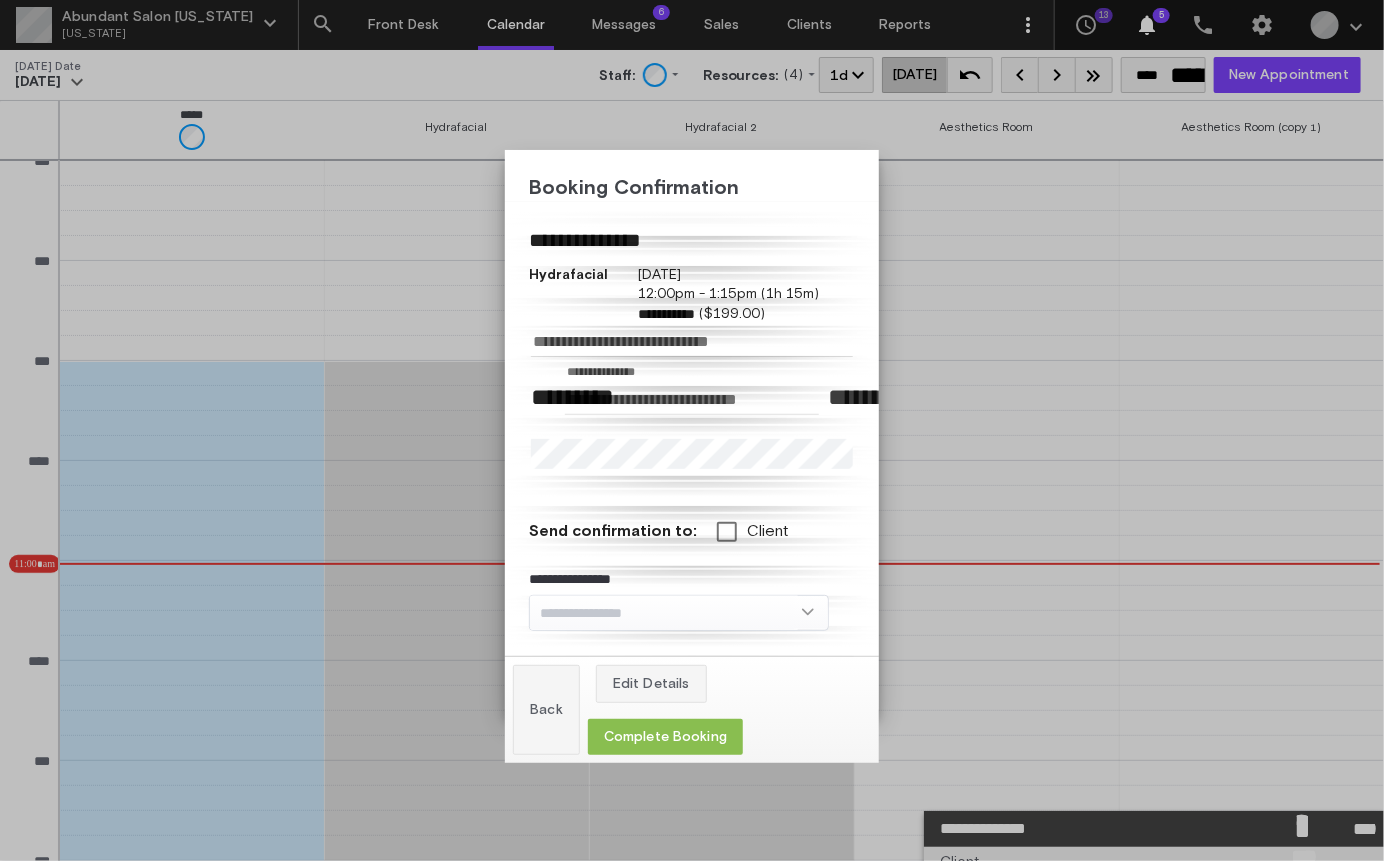 click on "Complete Booking" 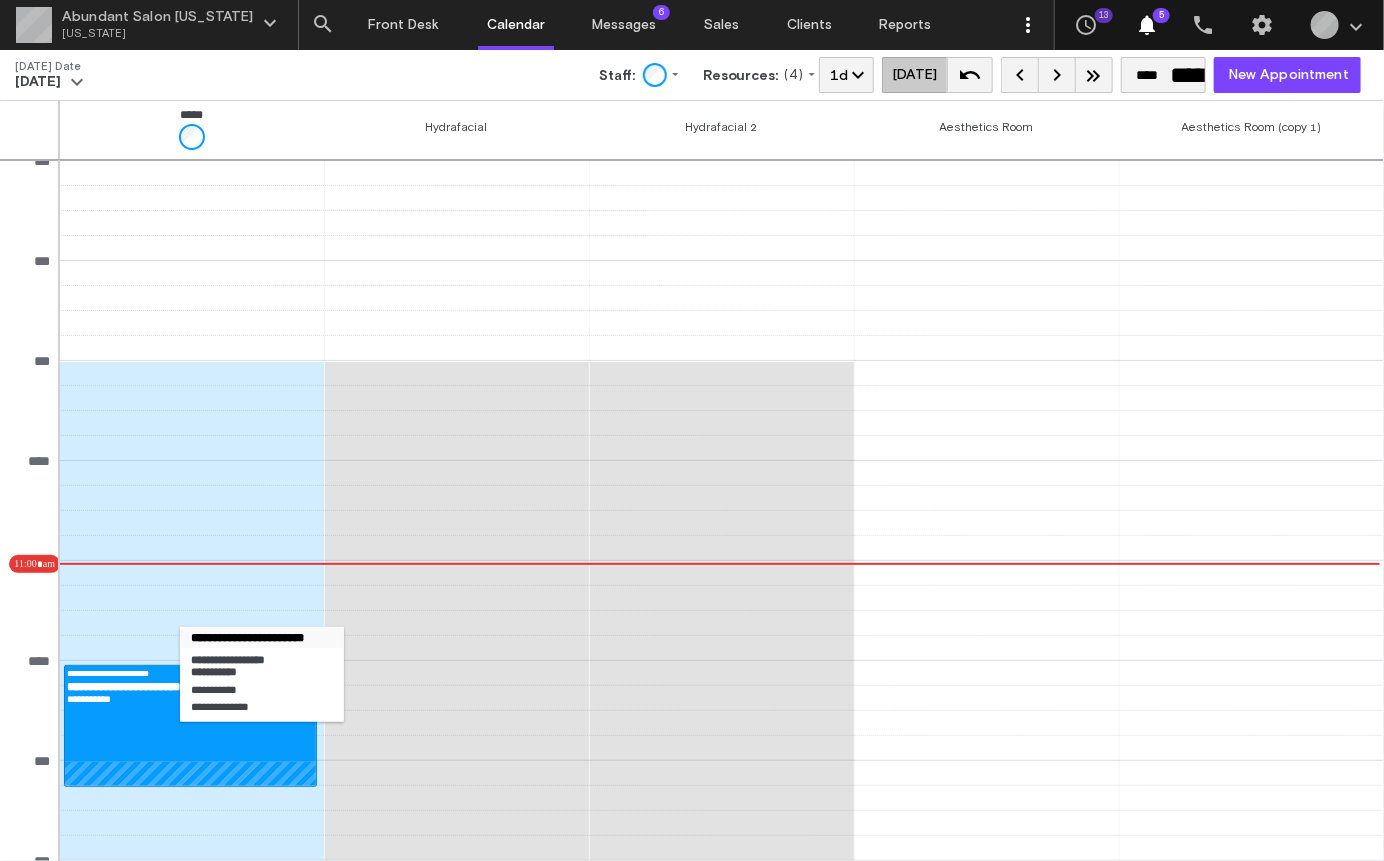 click on "**********" at bounding box center (190, 714) 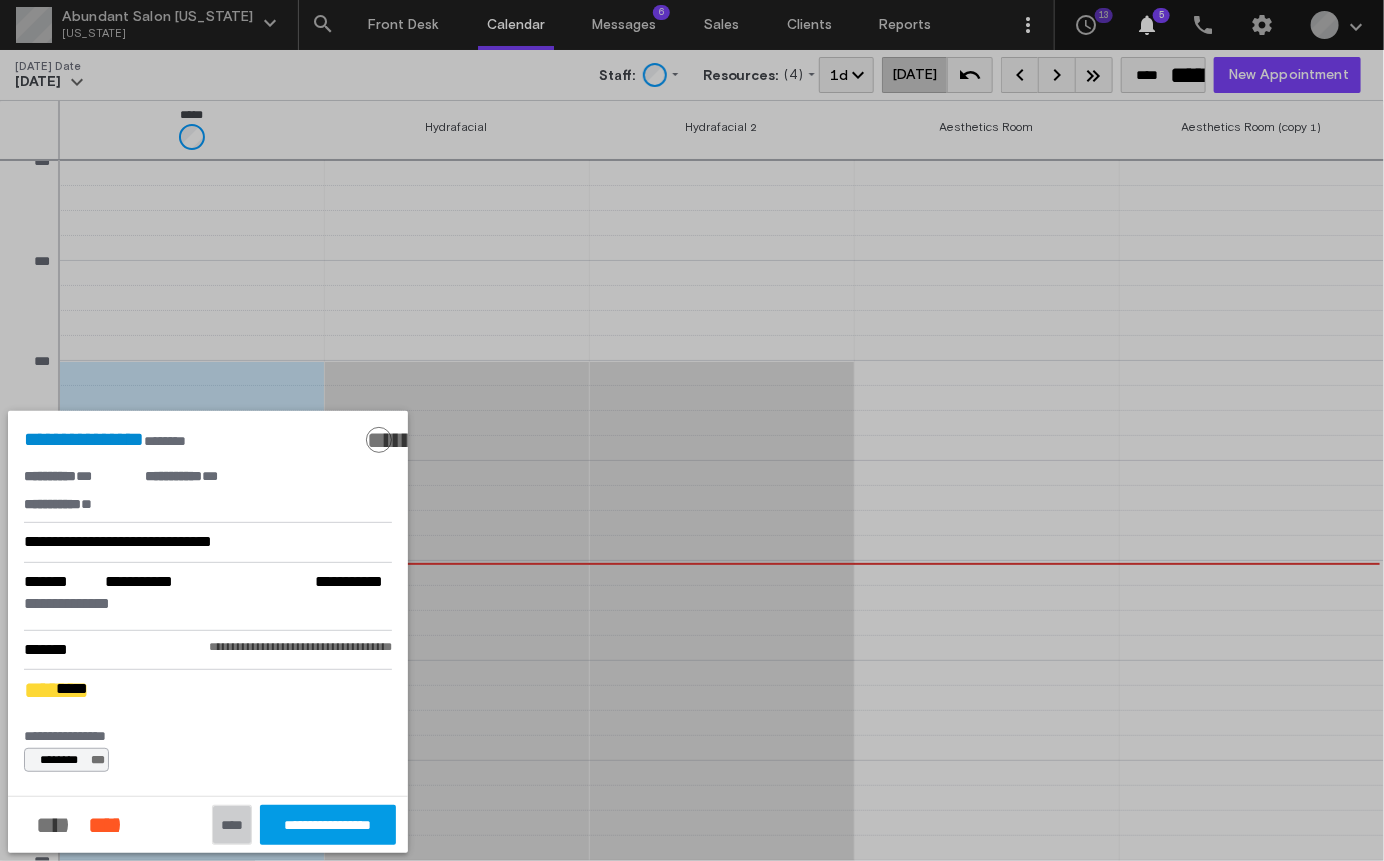 click on "****" 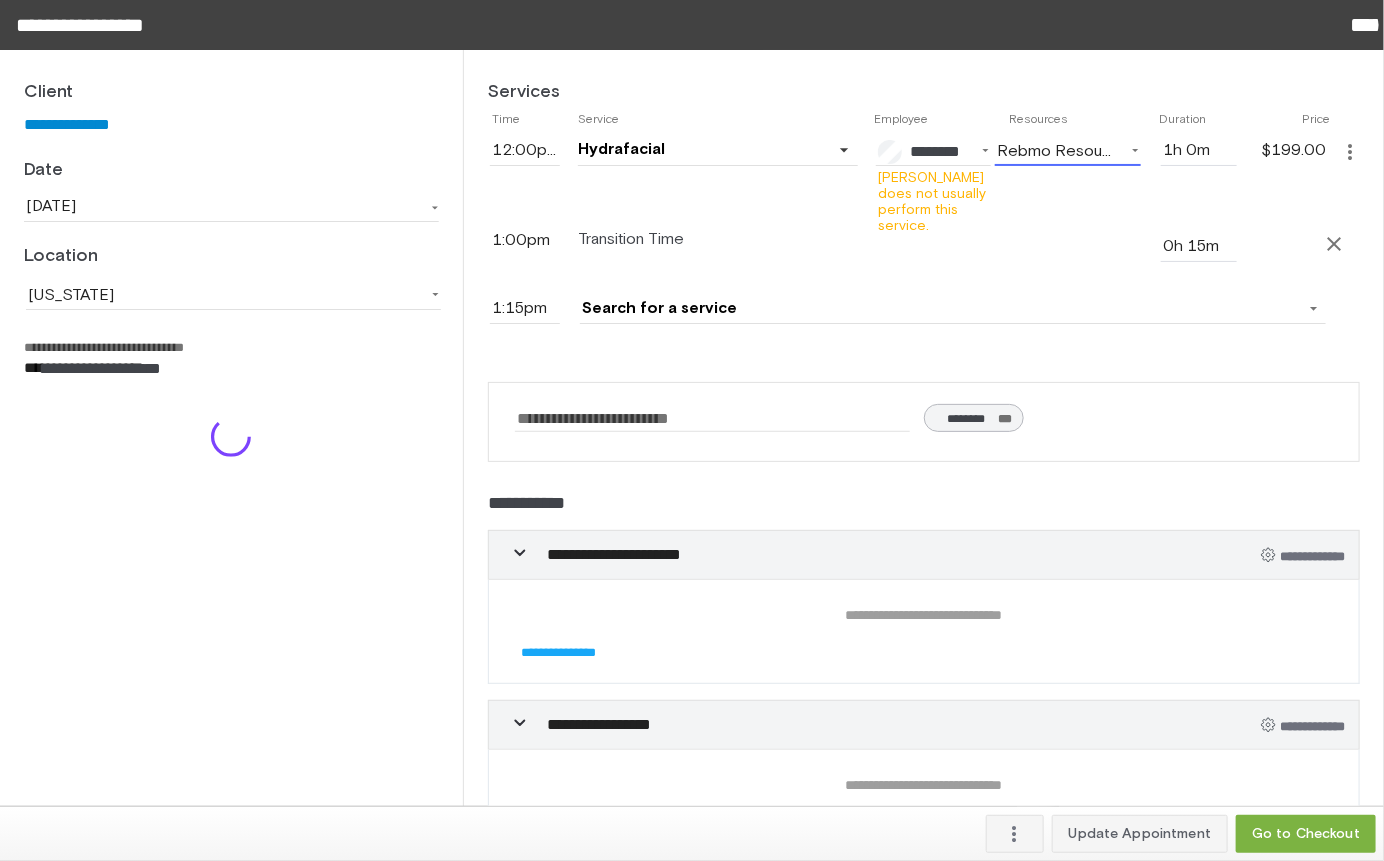 click on "Rebmo Resource" at bounding box center [1061, 151] 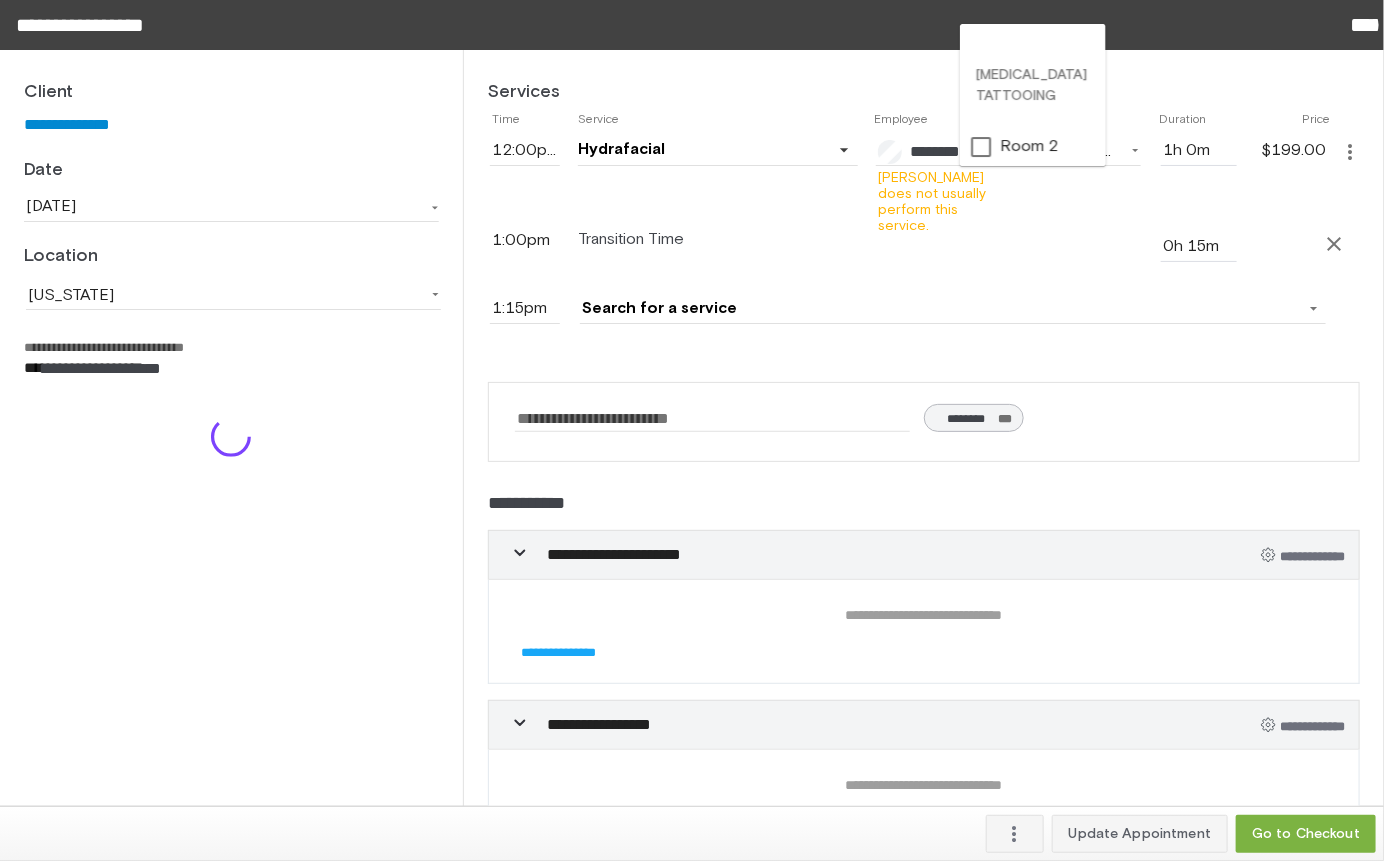 scroll, scrollTop: 2224, scrollLeft: 0, axis: vertical 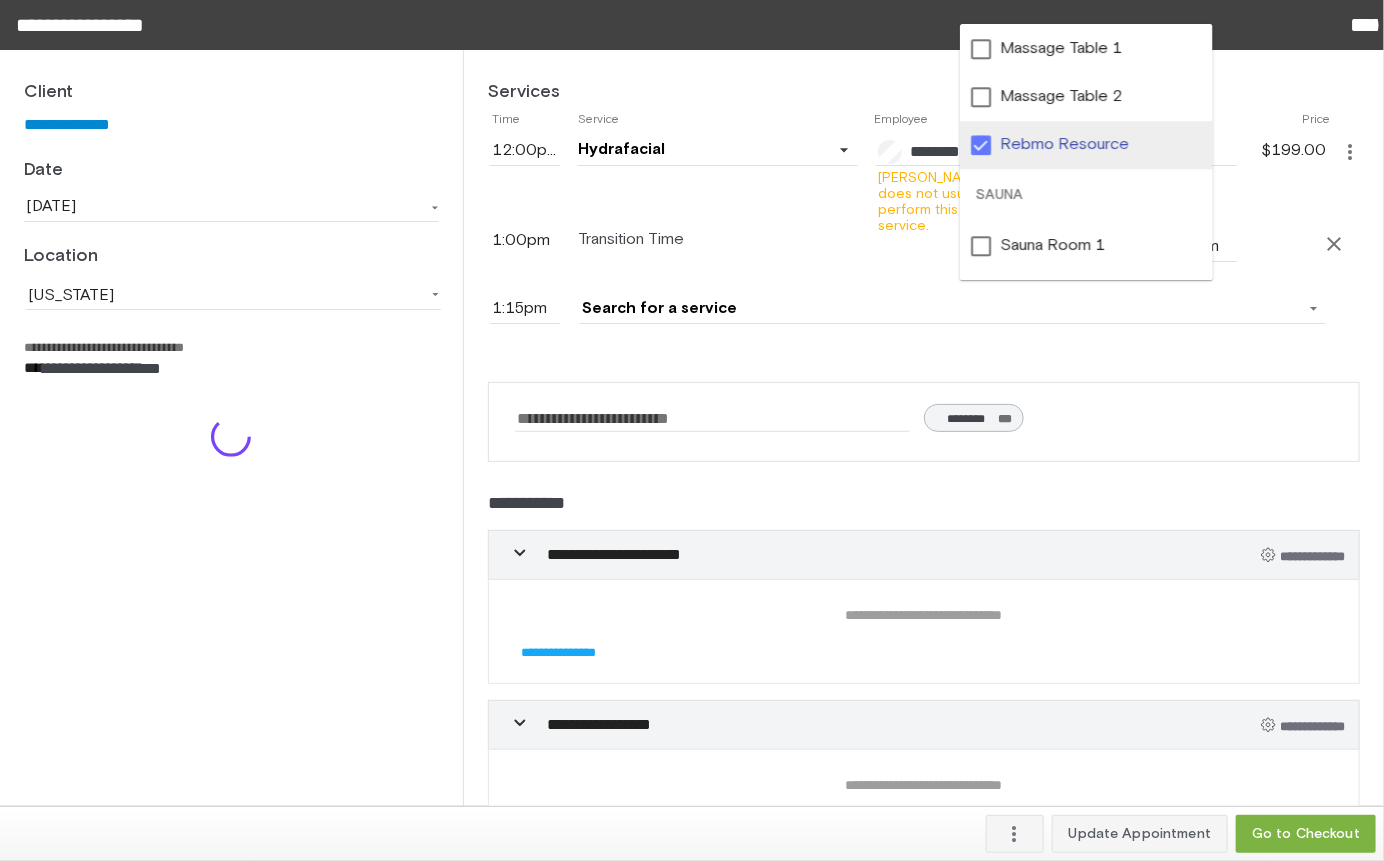 click at bounding box center (981, 145) 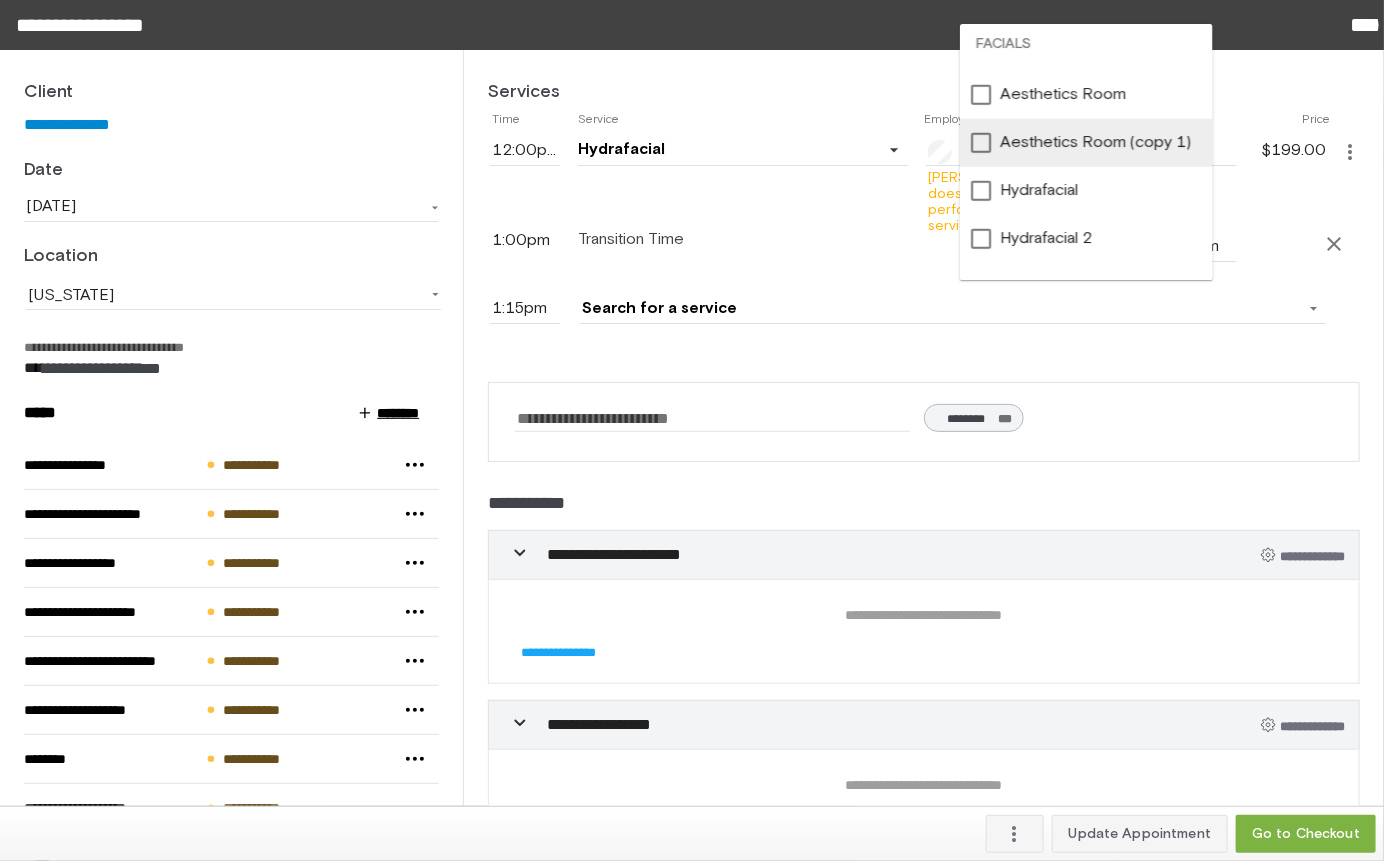scroll, scrollTop: 806, scrollLeft: 0, axis: vertical 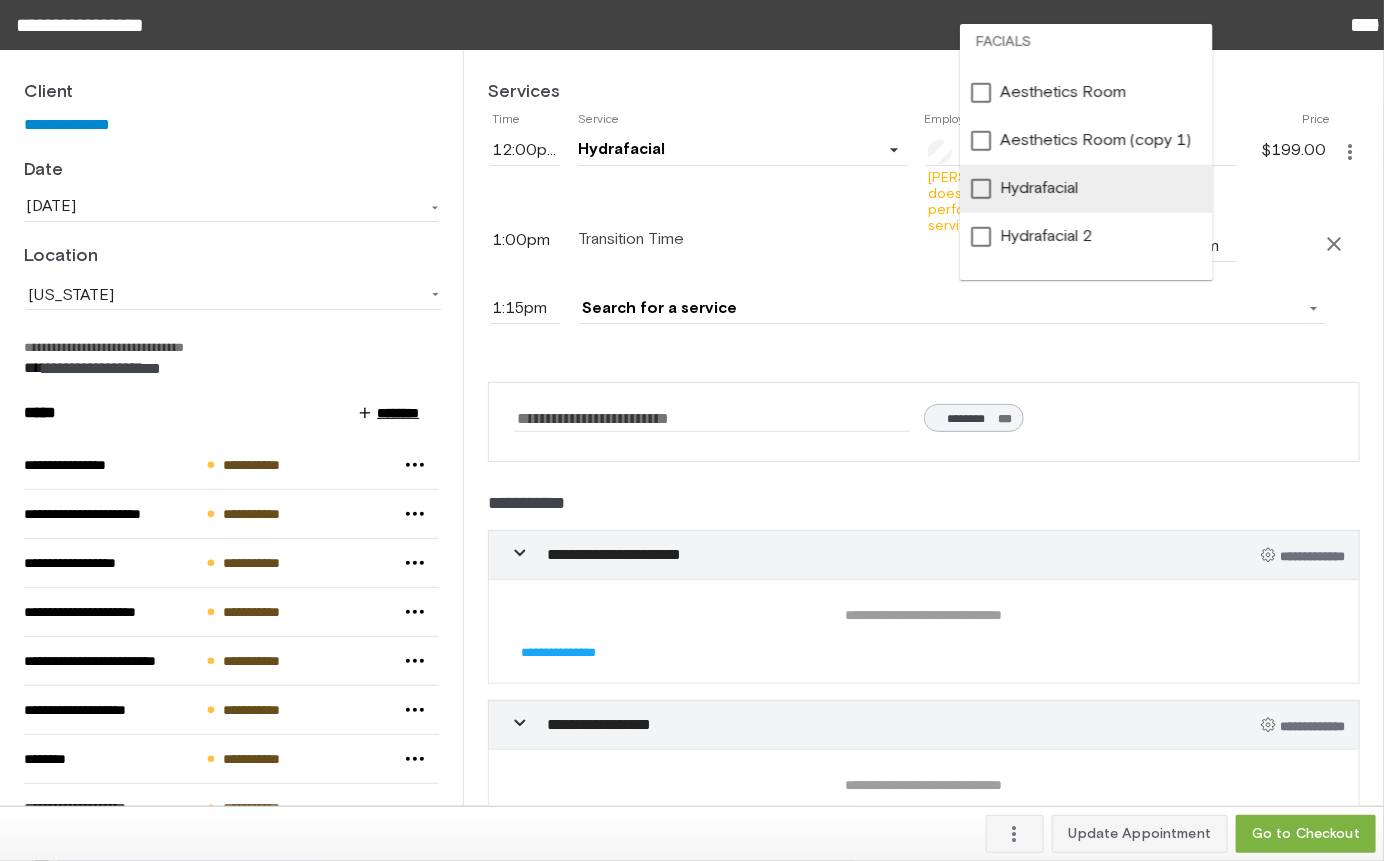 click at bounding box center (981, 189) 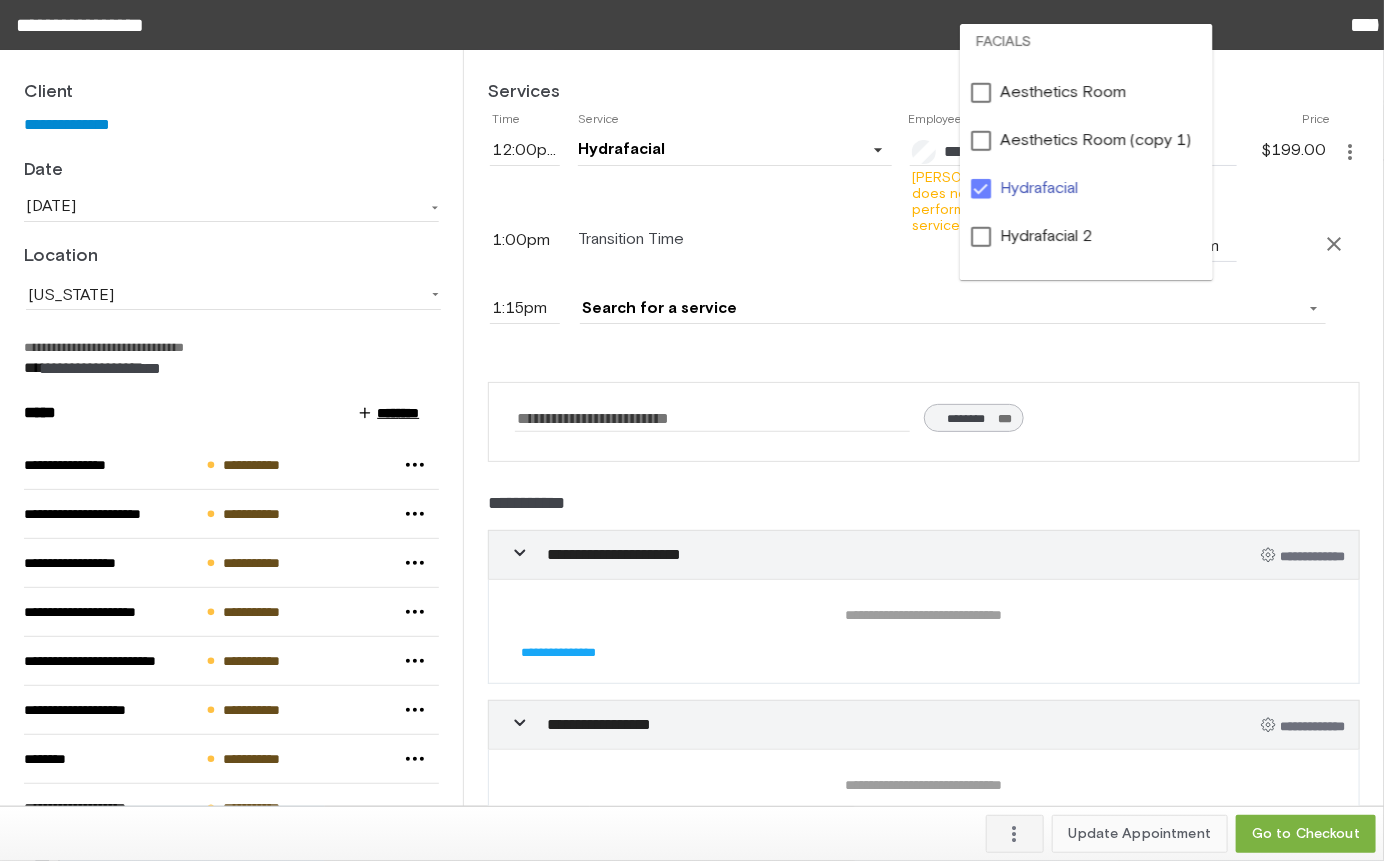 click at bounding box center [692, 430] 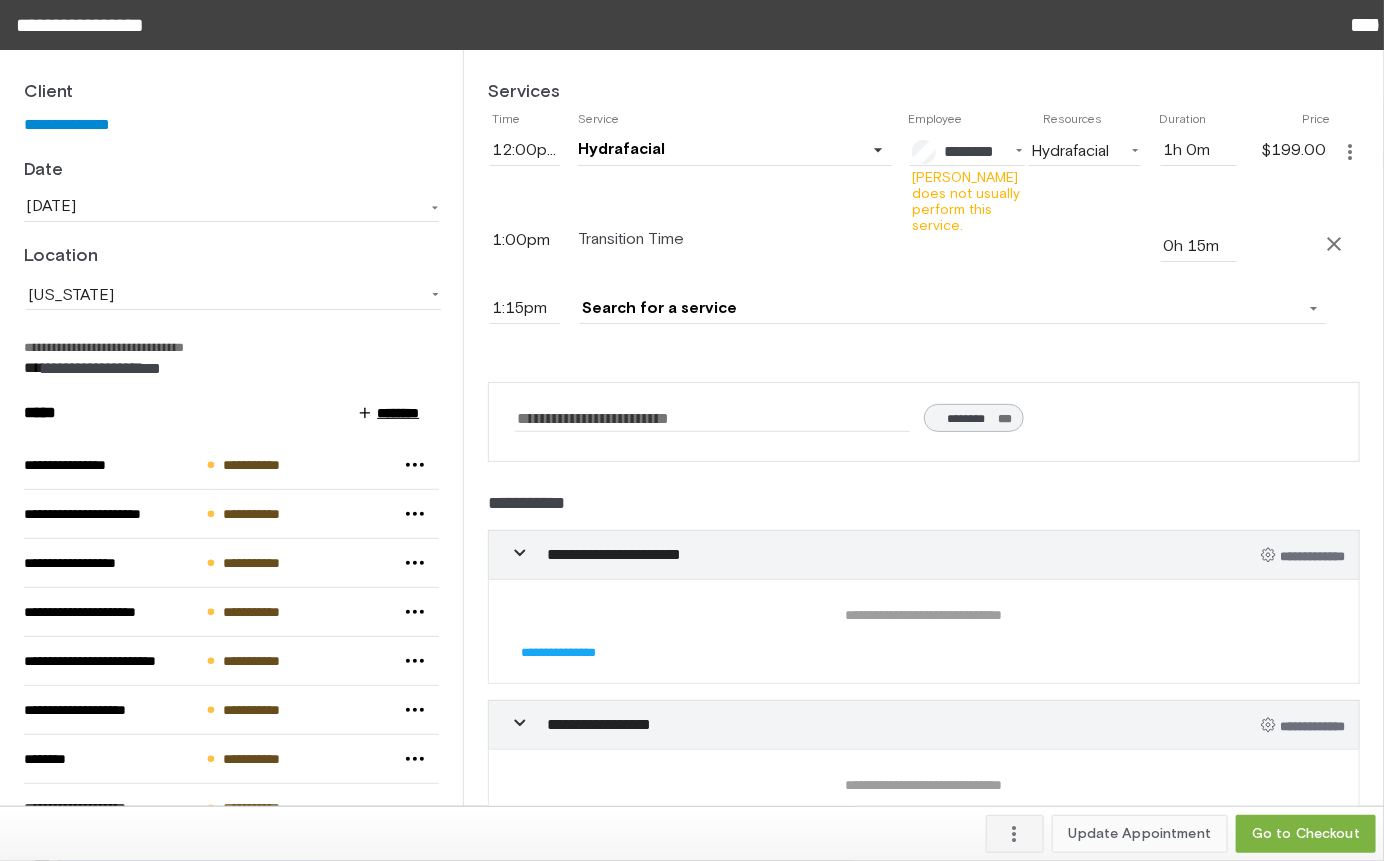click on "Update Appointment" 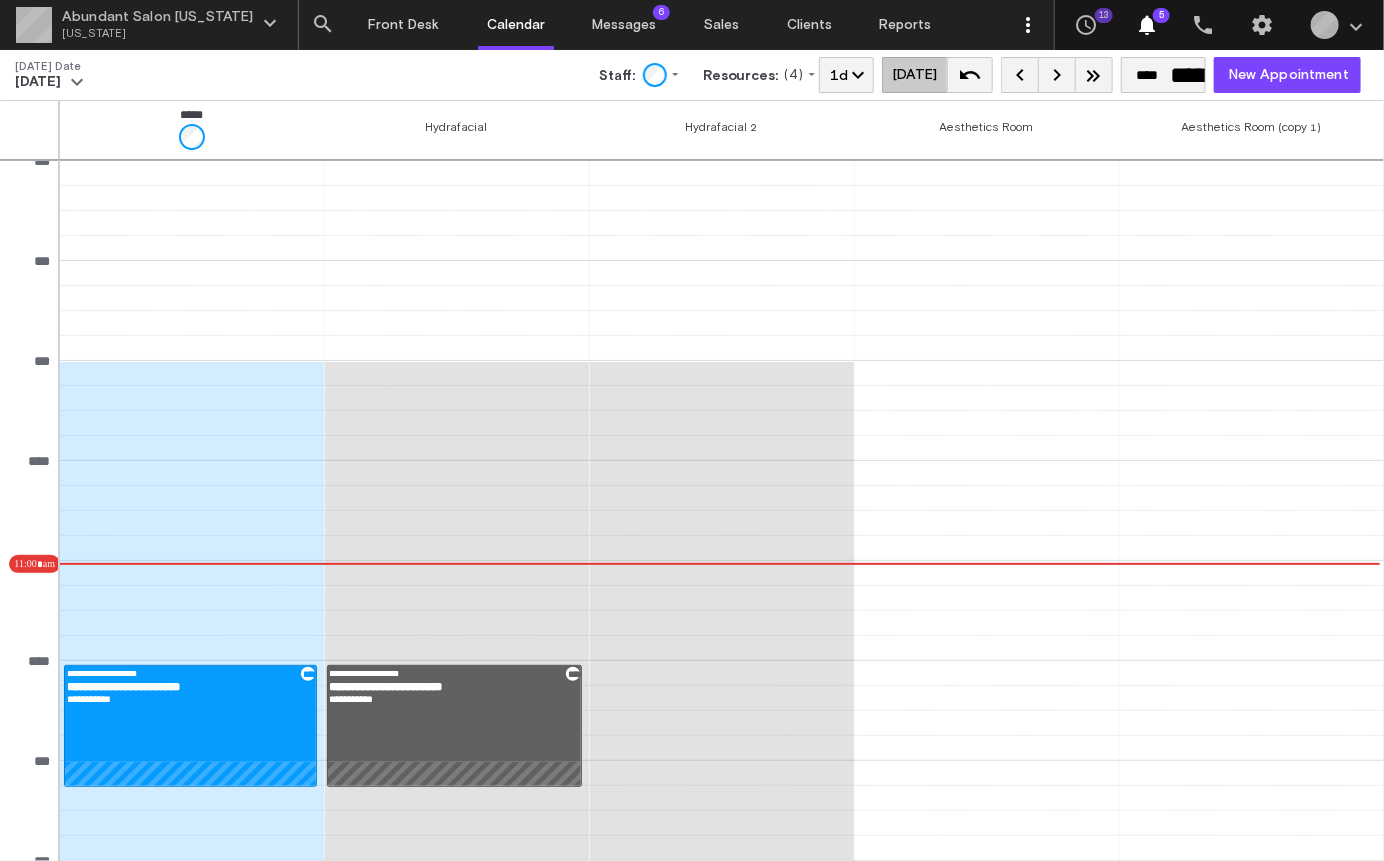 click on "" 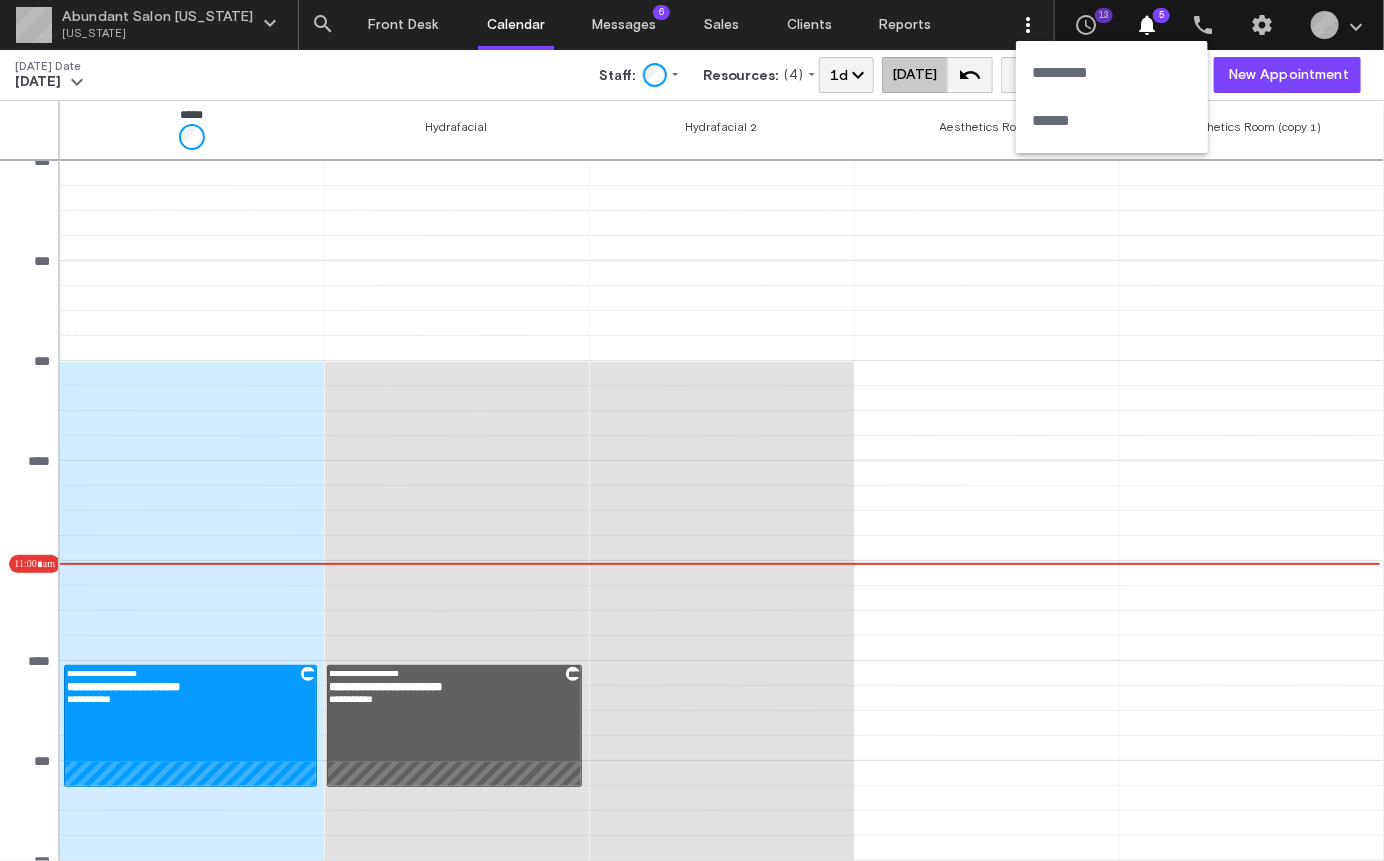 click on "******" at bounding box center (1112, 121) 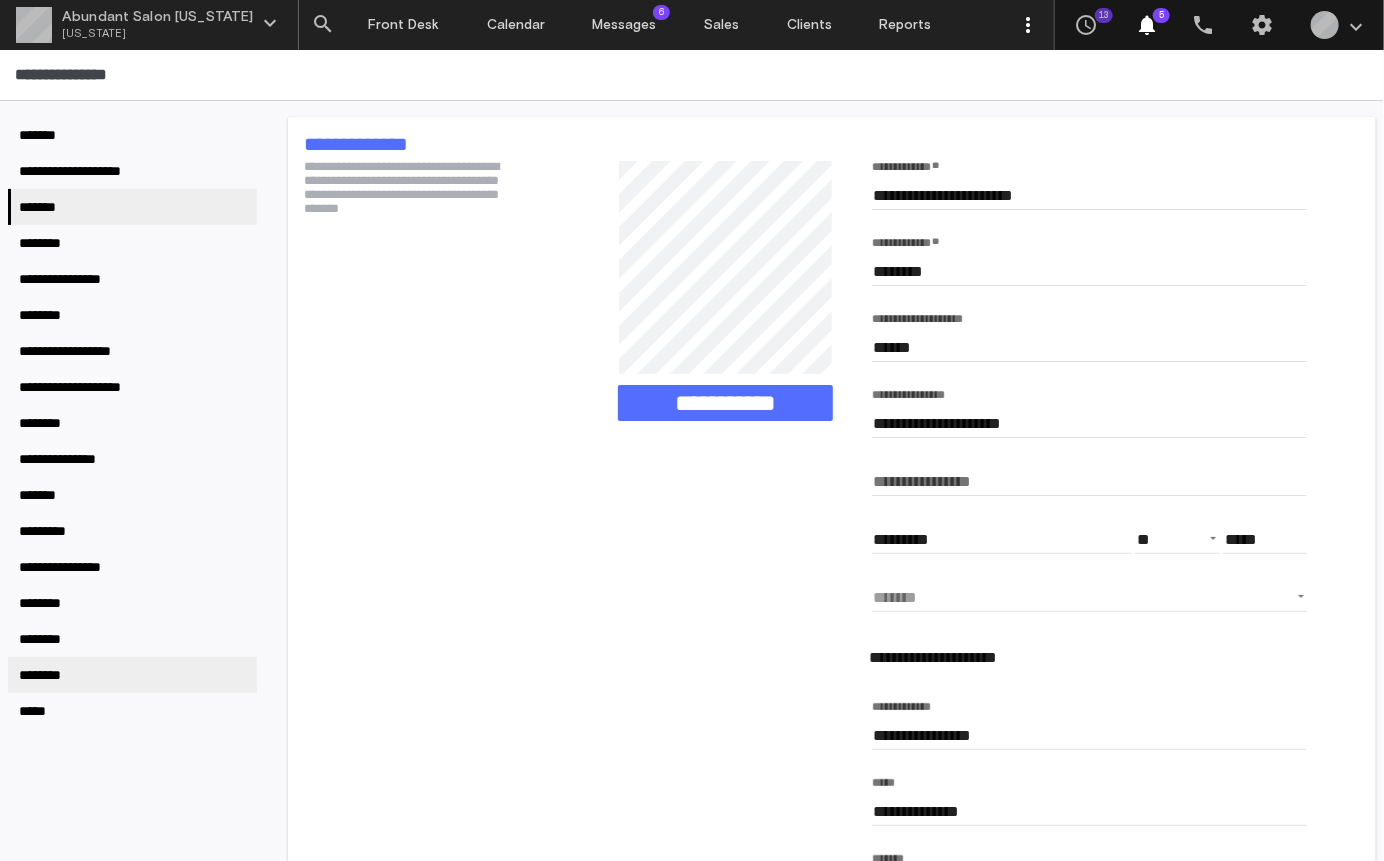 click on "********" at bounding box center [46, 675] 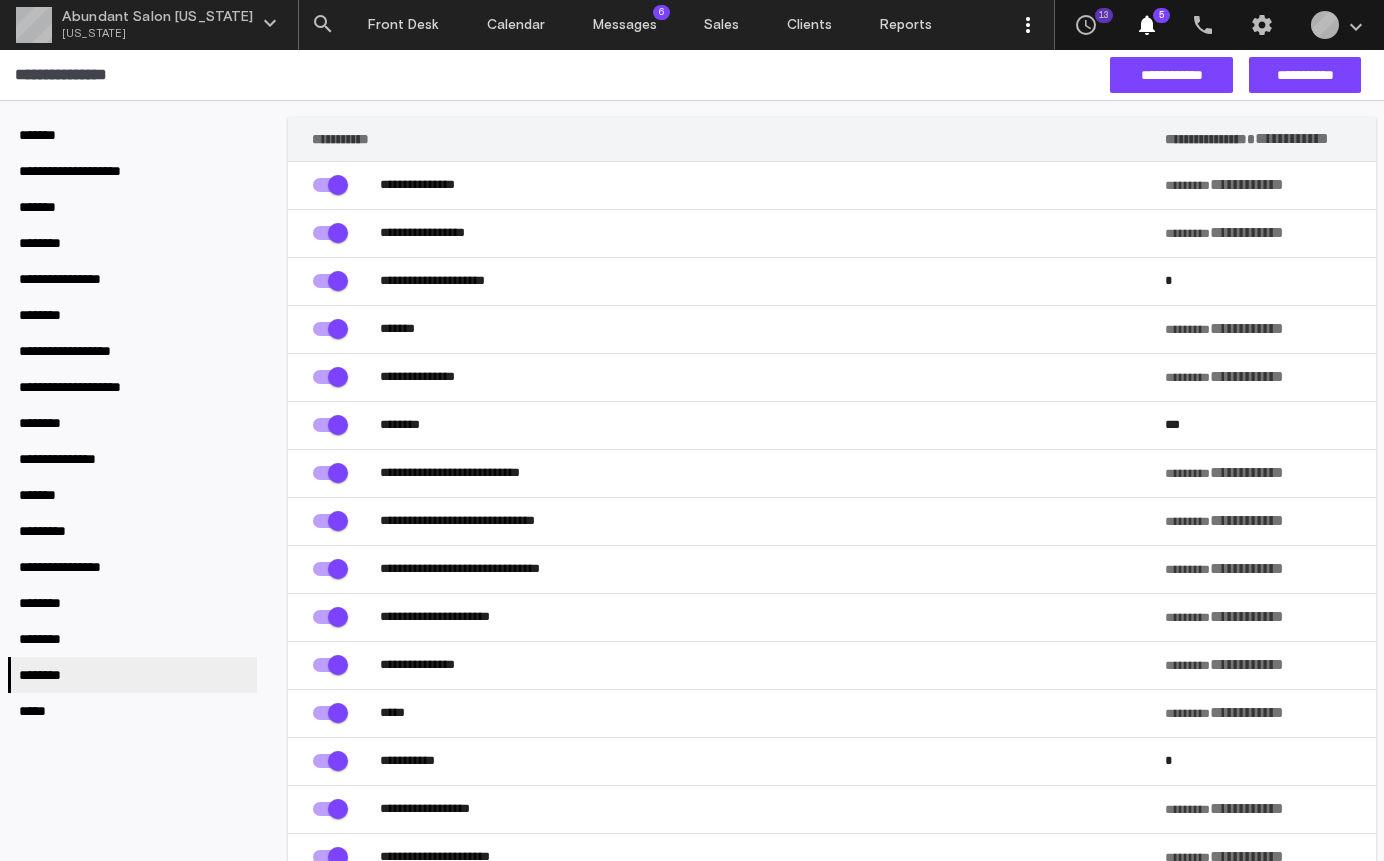 scroll, scrollTop: 0, scrollLeft: 0, axis: both 